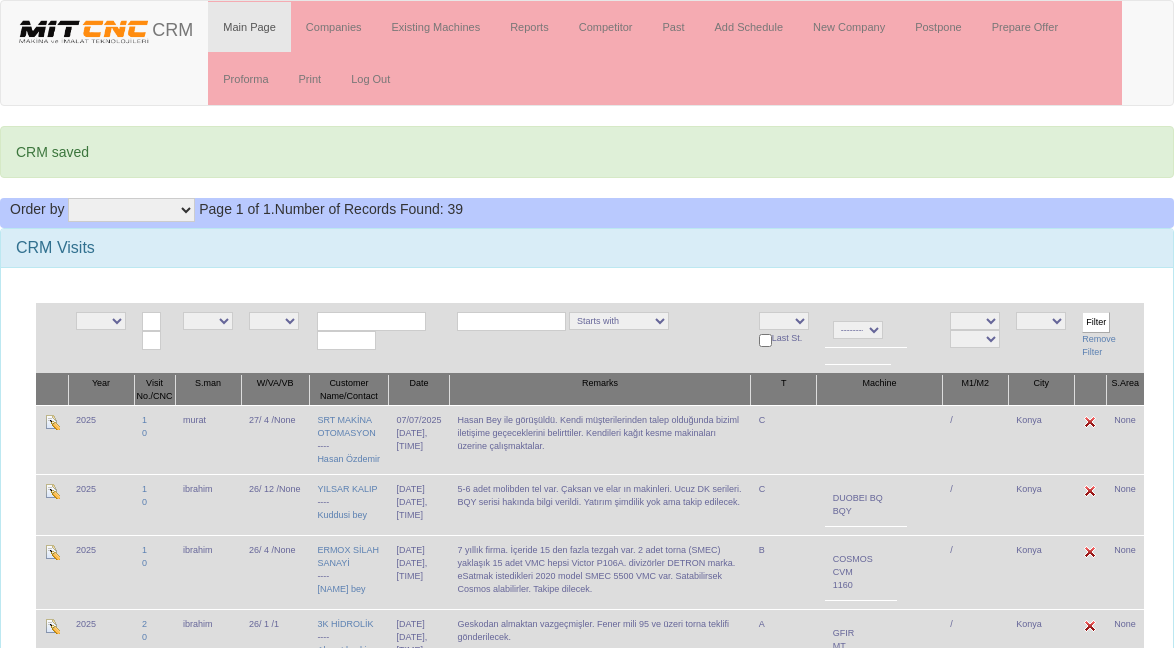 scroll, scrollTop: 0, scrollLeft: 0, axis: both 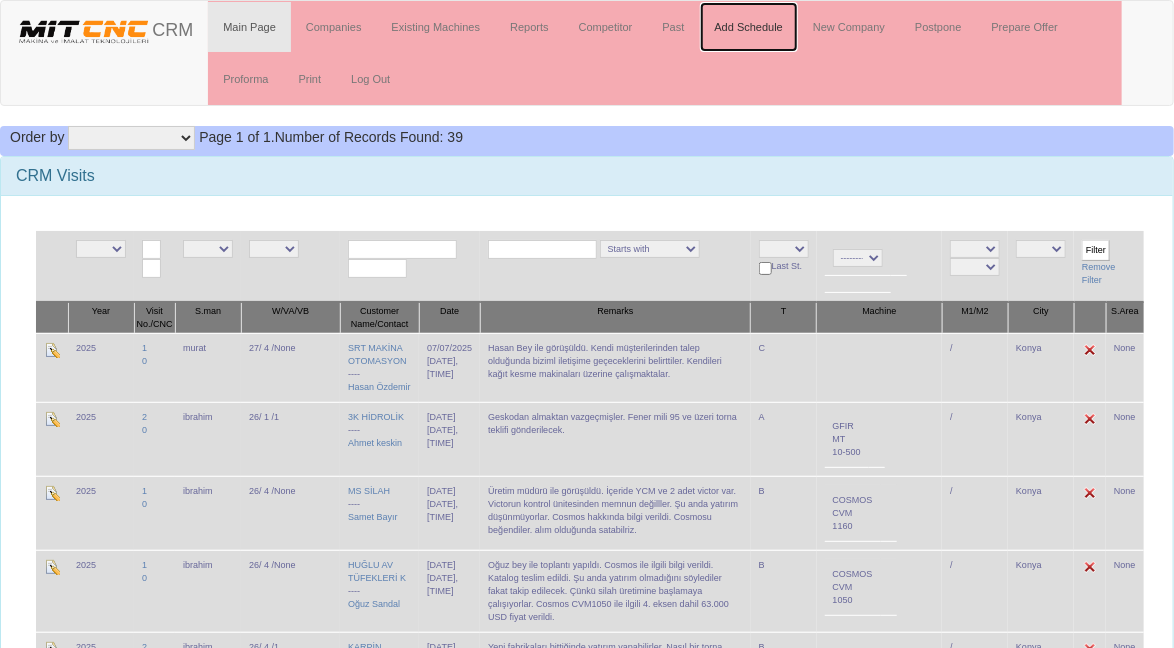click on "Add Schedule" at bounding box center (749, 27) 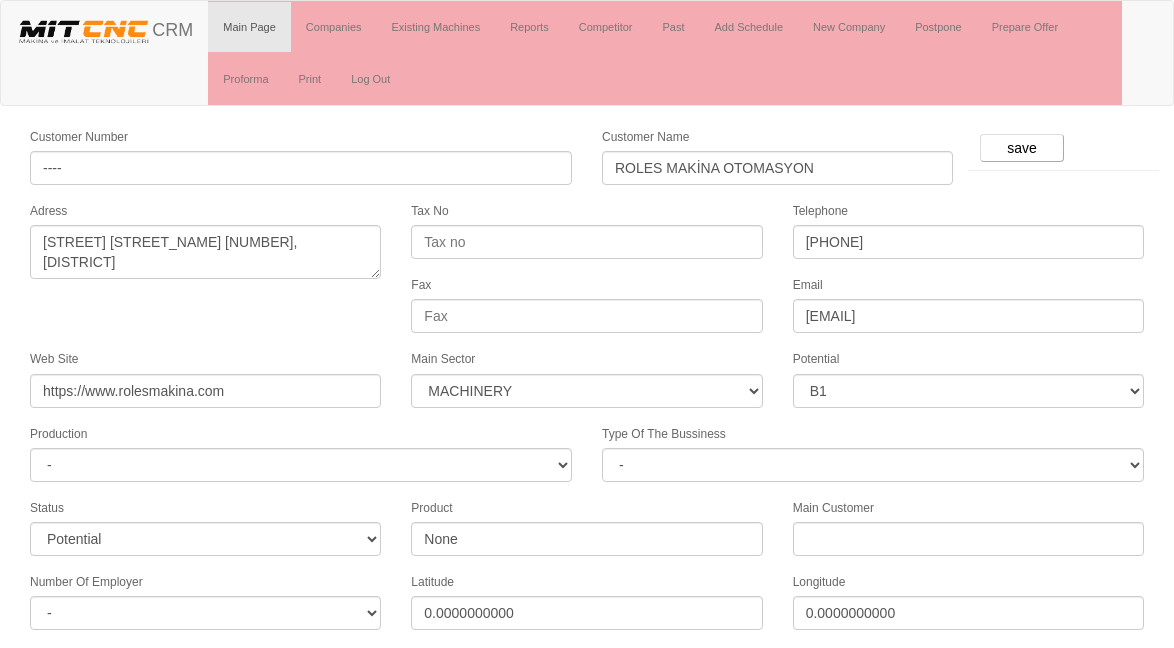 scroll, scrollTop: 0, scrollLeft: 0, axis: both 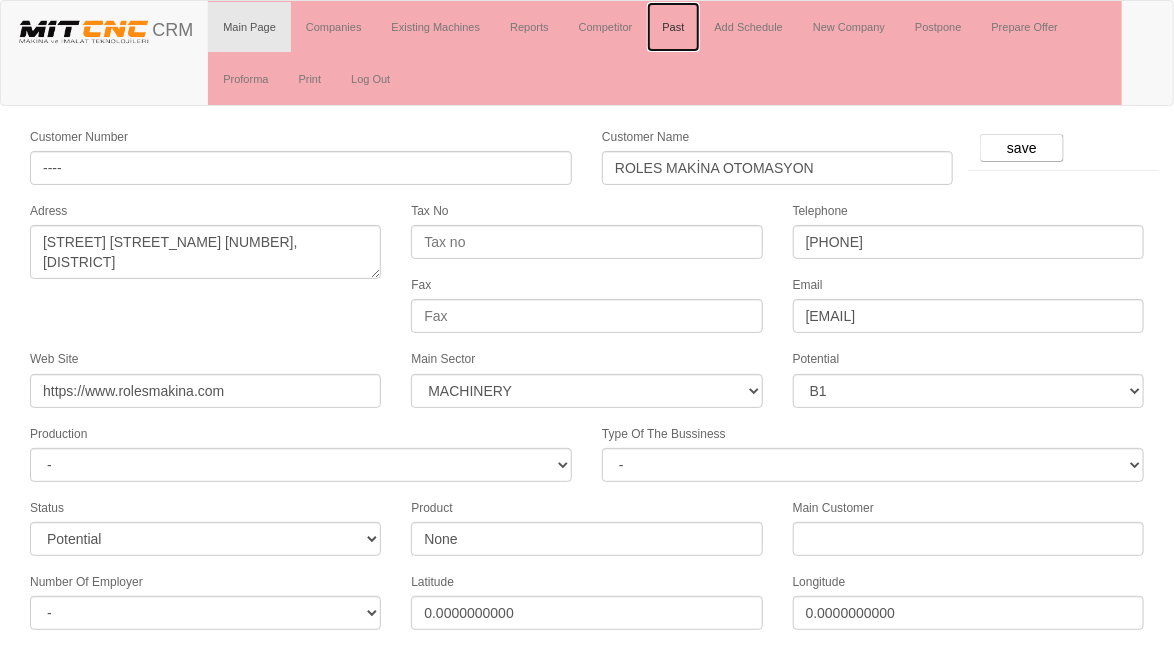 click on "Past" at bounding box center [673, 27] 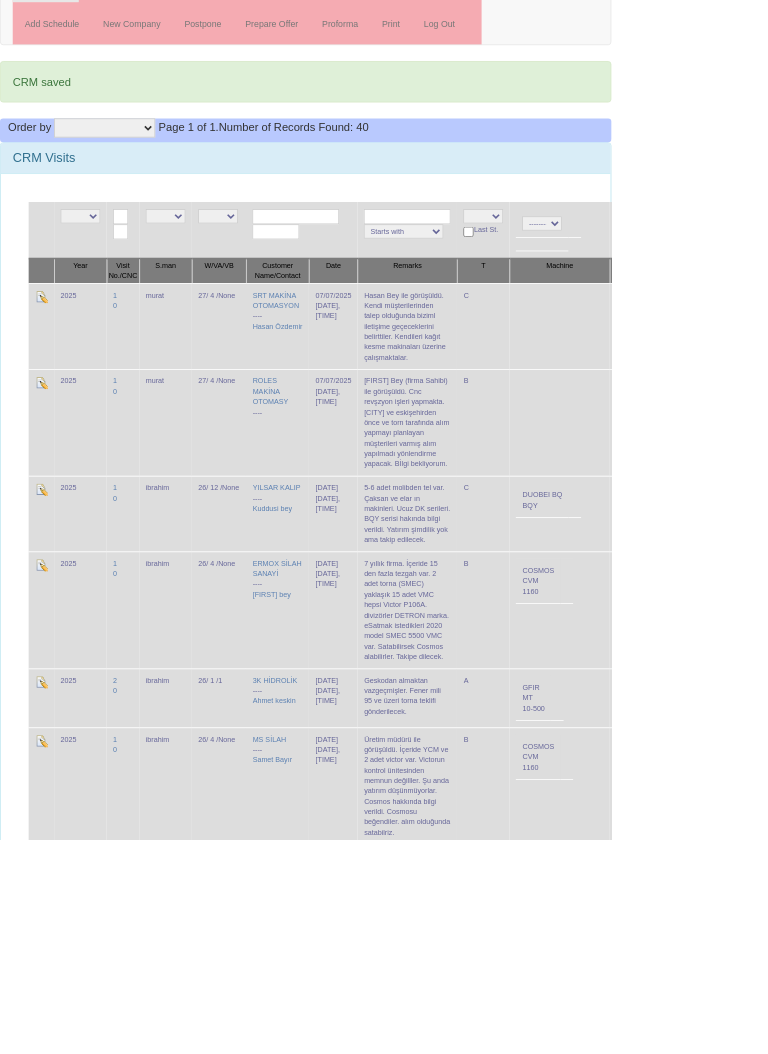 scroll, scrollTop: 0, scrollLeft: 0, axis: both 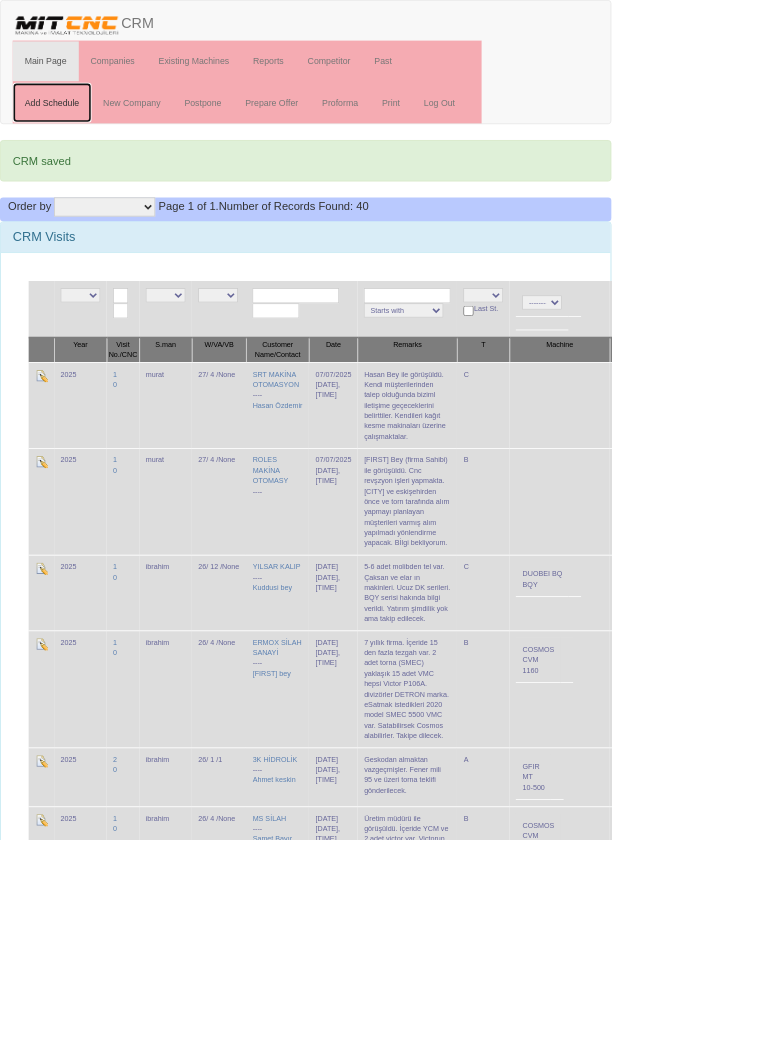 click on "Add Schedule" at bounding box center [65, 129] 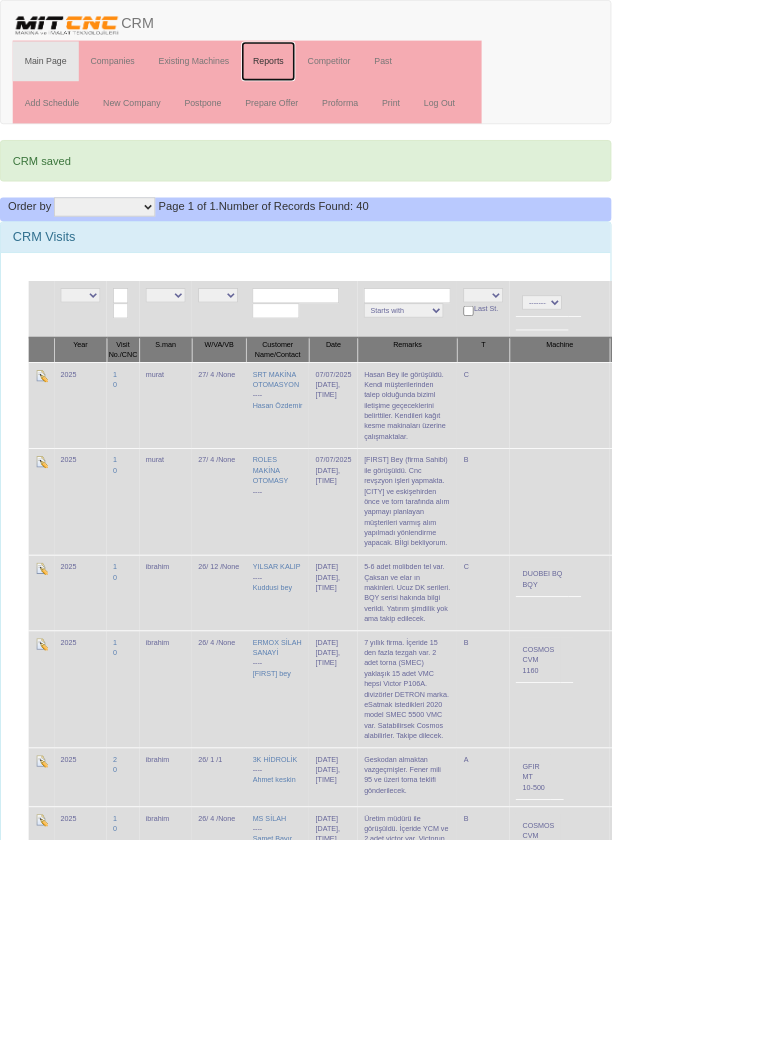 click on "Reports" at bounding box center [337, 77] 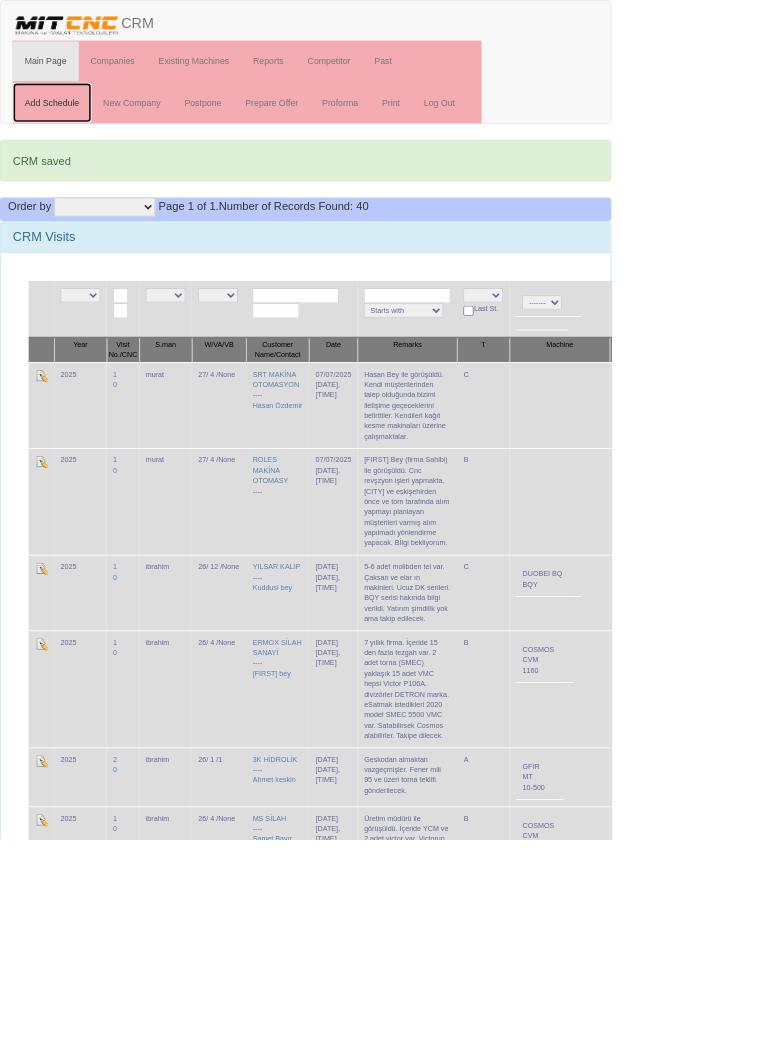 click on "Add Schedule" at bounding box center (65, 129) 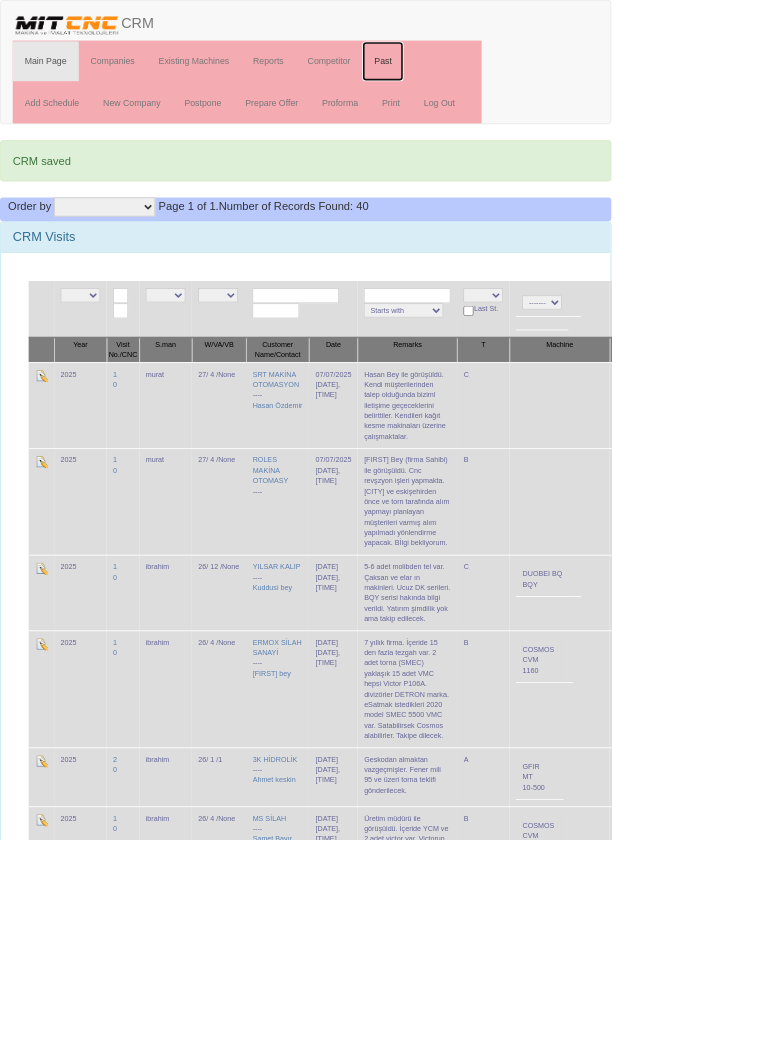 click on "Past" at bounding box center (481, 77) 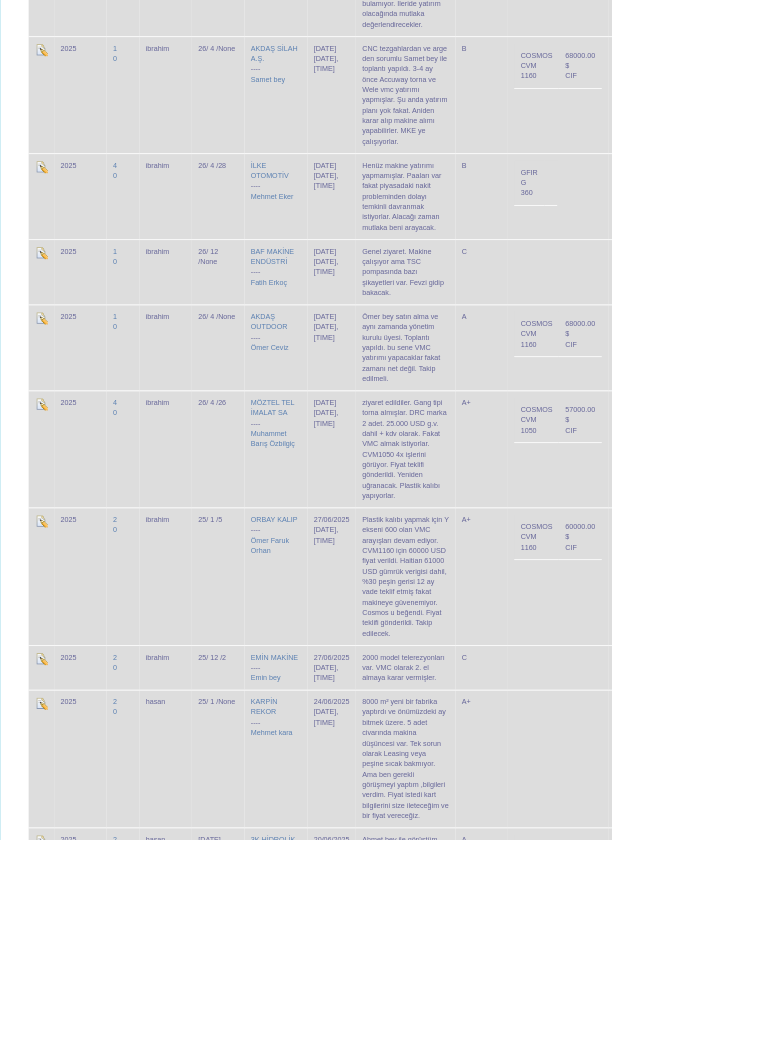 scroll, scrollTop: 0, scrollLeft: 0, axis: both 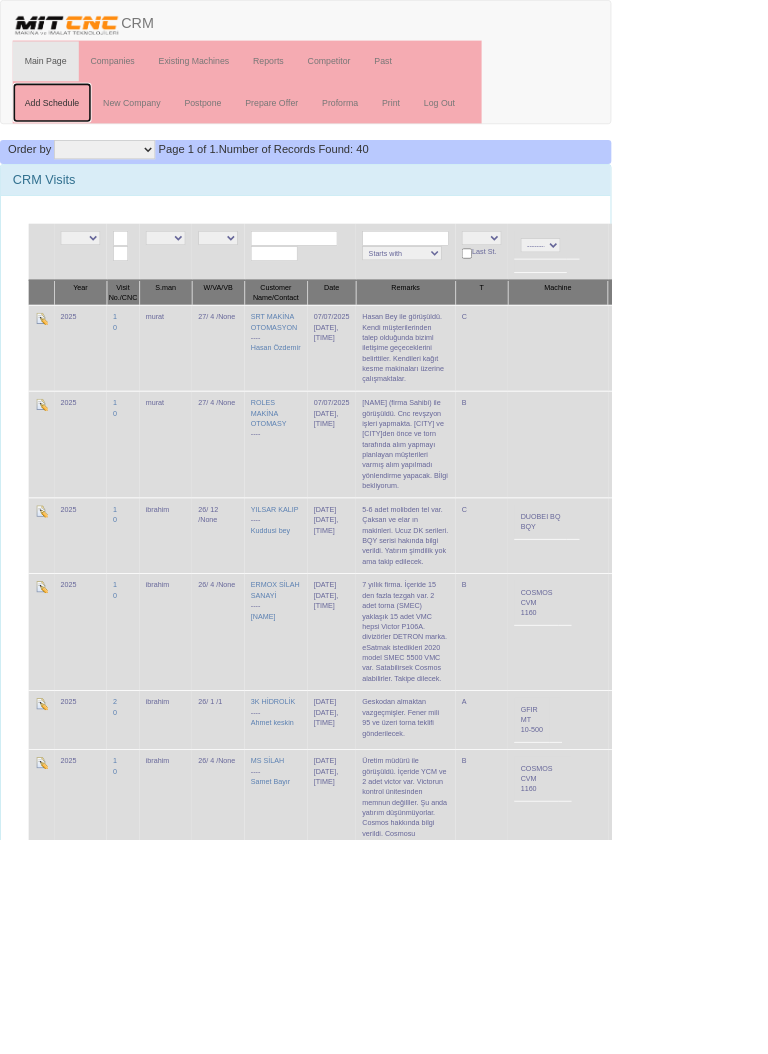 click on "Add Schedule" at bounding box center (65, 129) 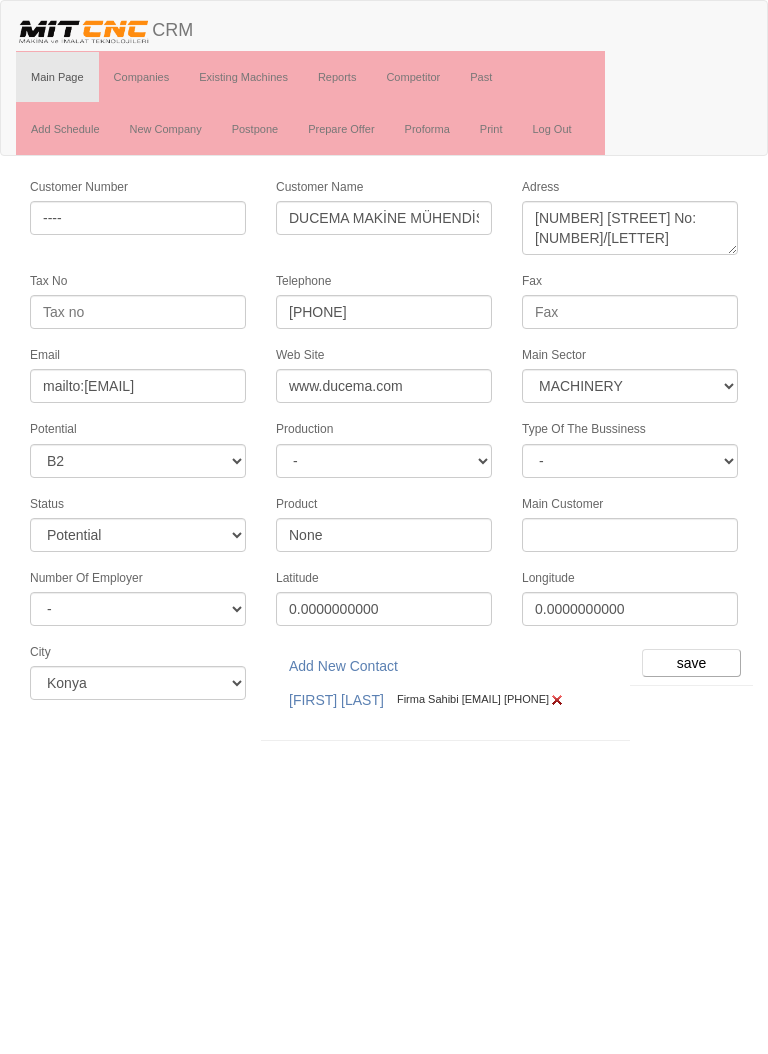 scroll, scrollTop: 0, scrollLeft: 0, axis: both 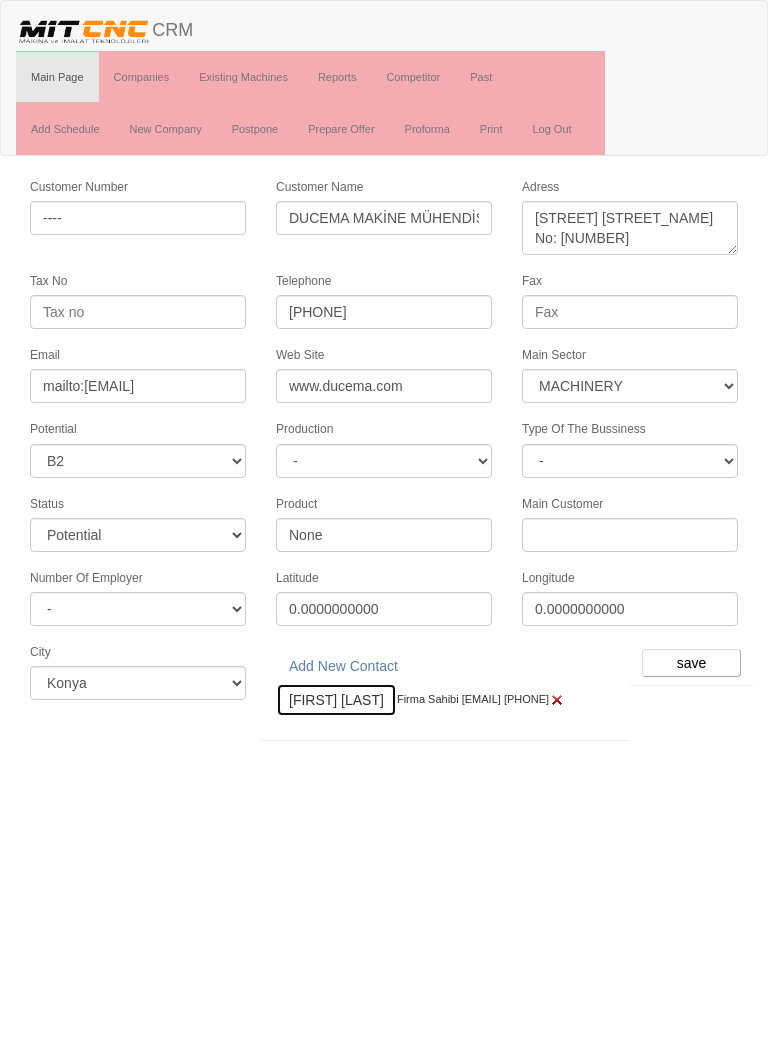 click on "[FIRST] [LAST]" at bounding box center (336, 700) 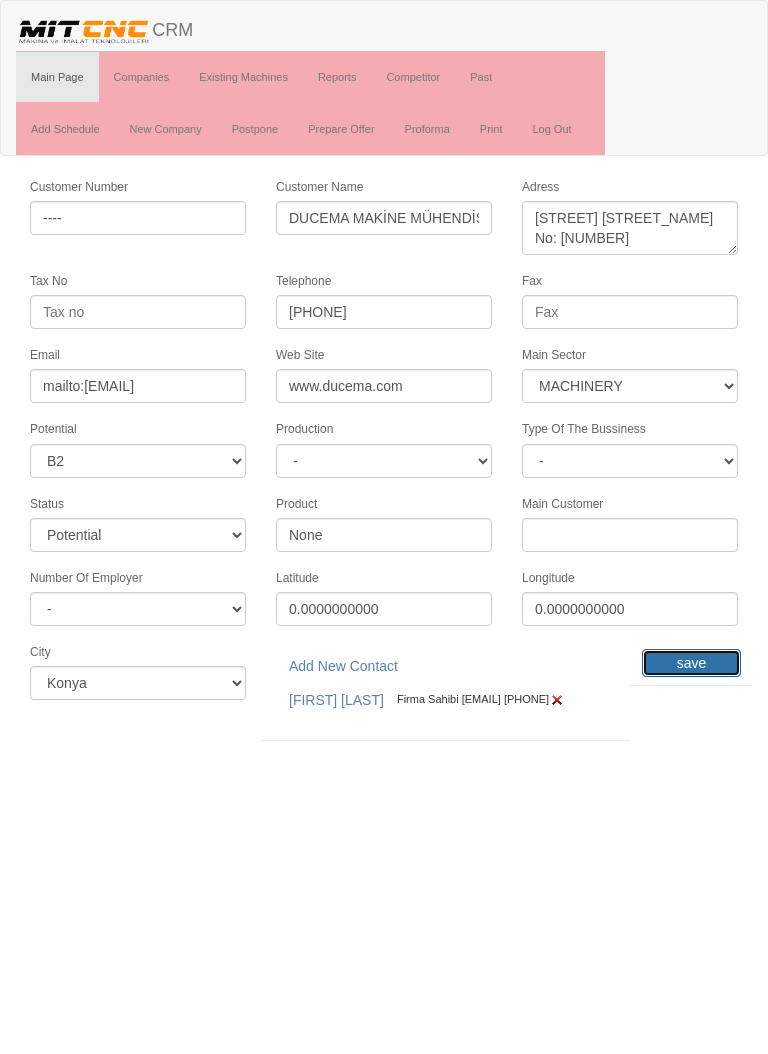 click on "save" at bounding box center (691, 663) 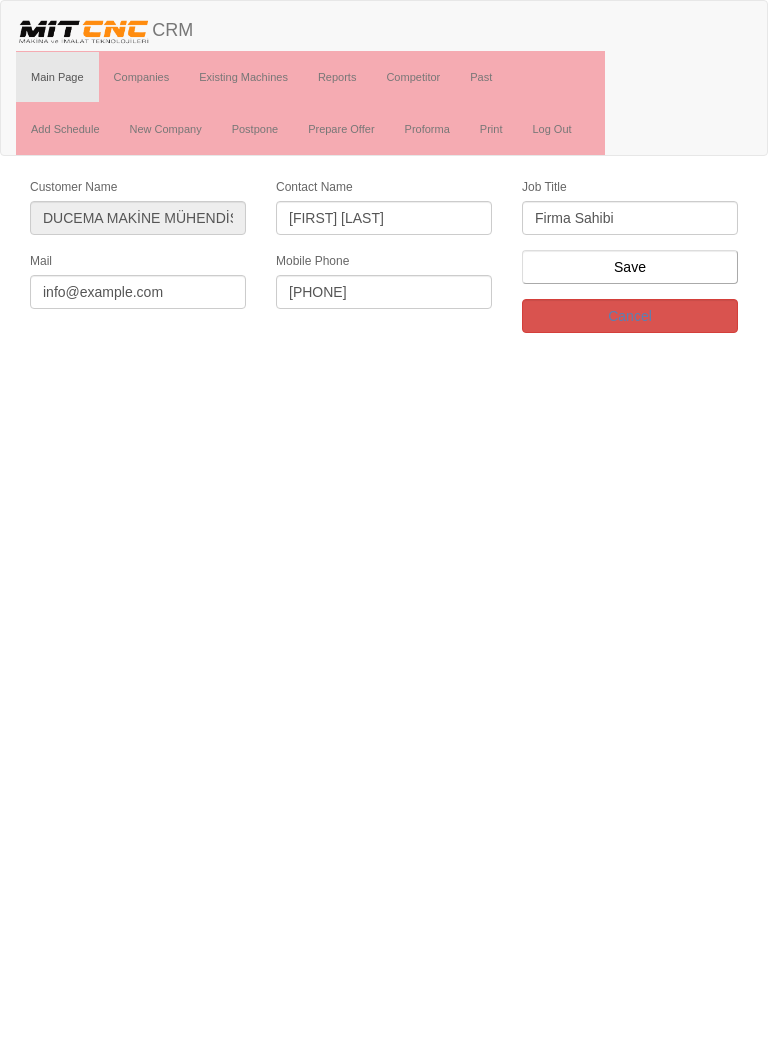 scroll, scrollTop: 0, scrollLeft: 0, axis: both 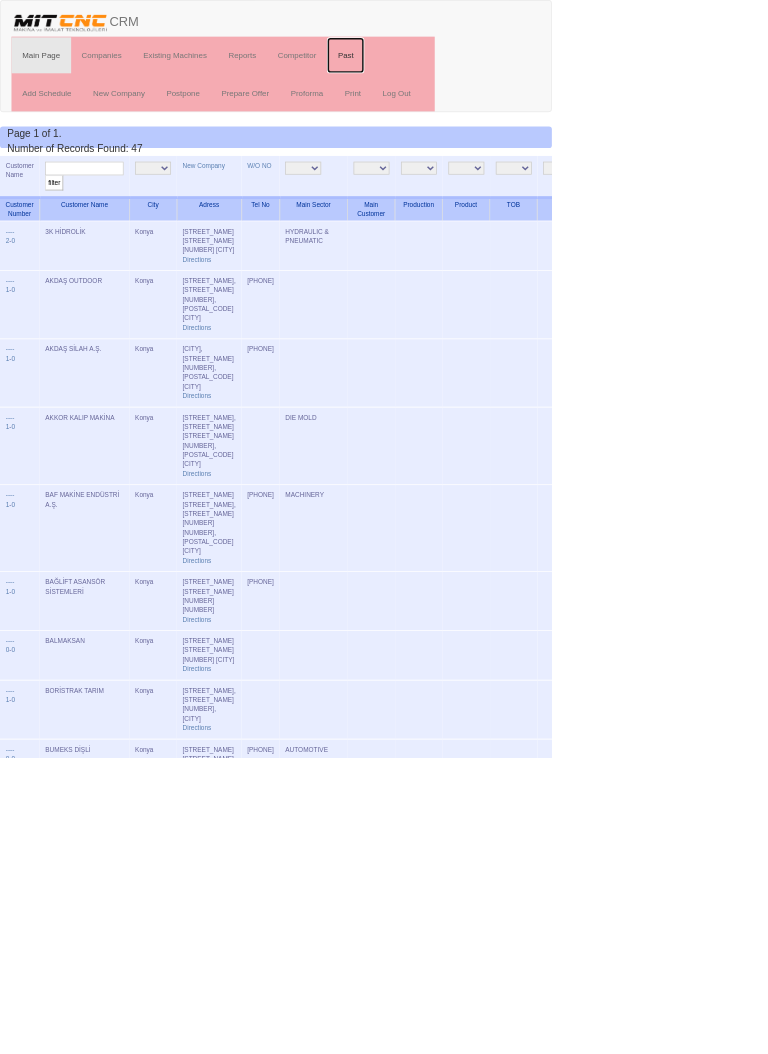 click on "Past" at bounding box center (481, 77) 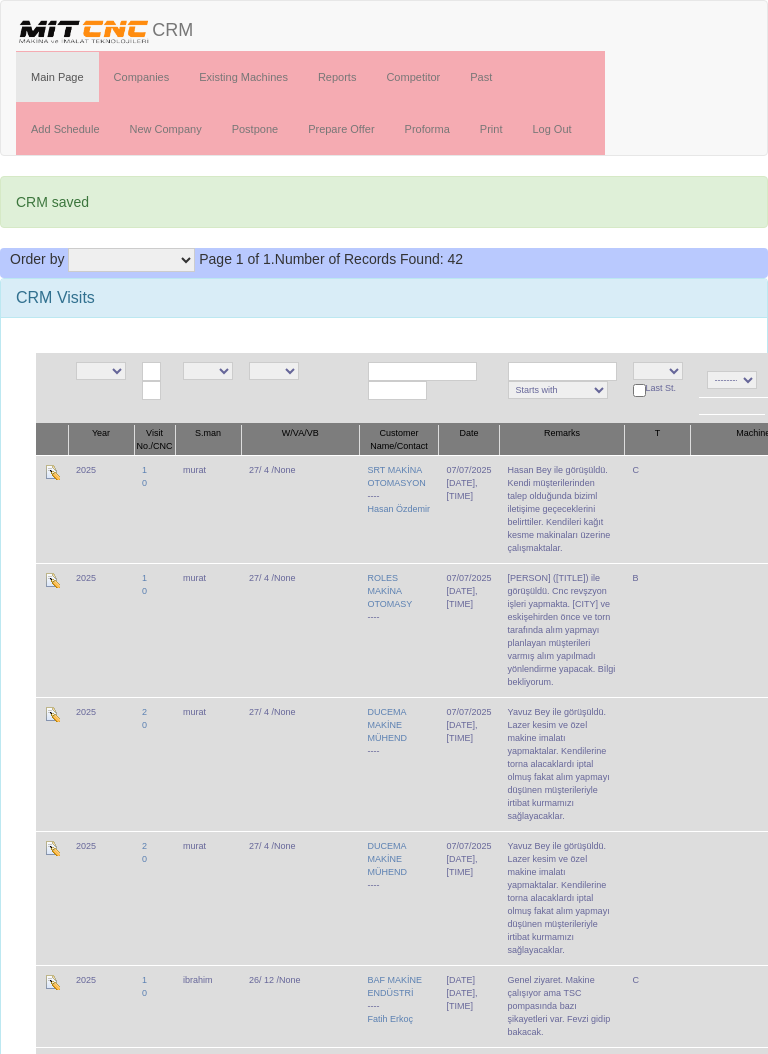 scroll, scrollTop: 0, scrollLeft: 0, axis: both 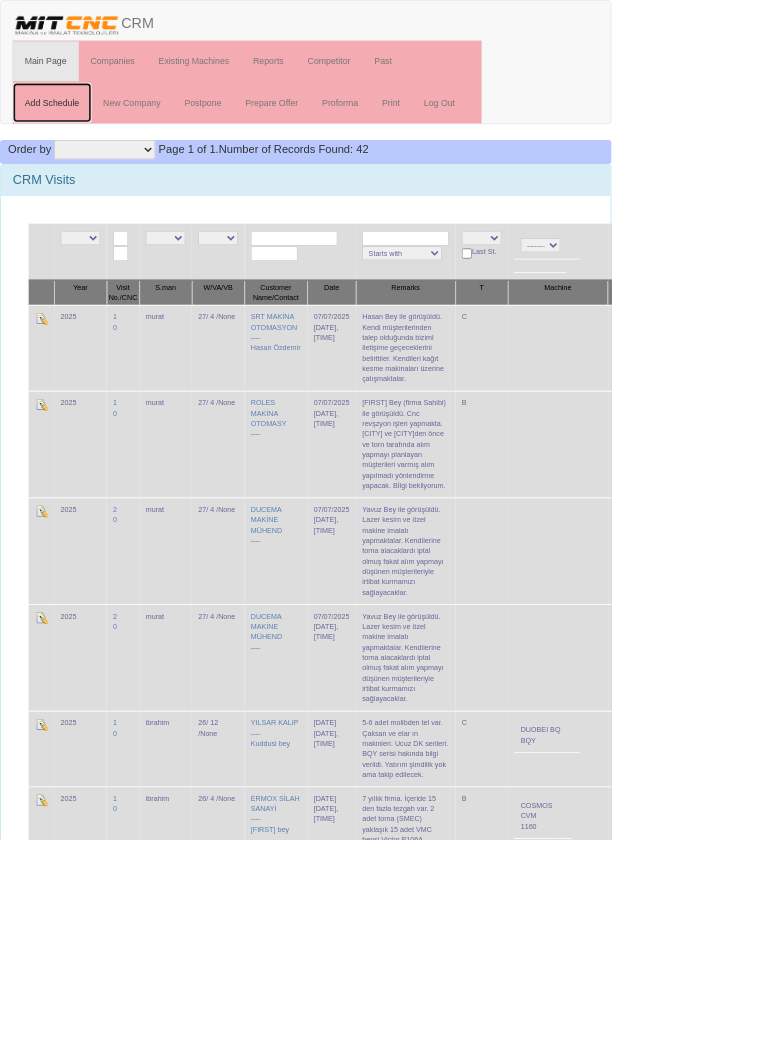 click on "Add Schedule" at bounding box center [65, 129] 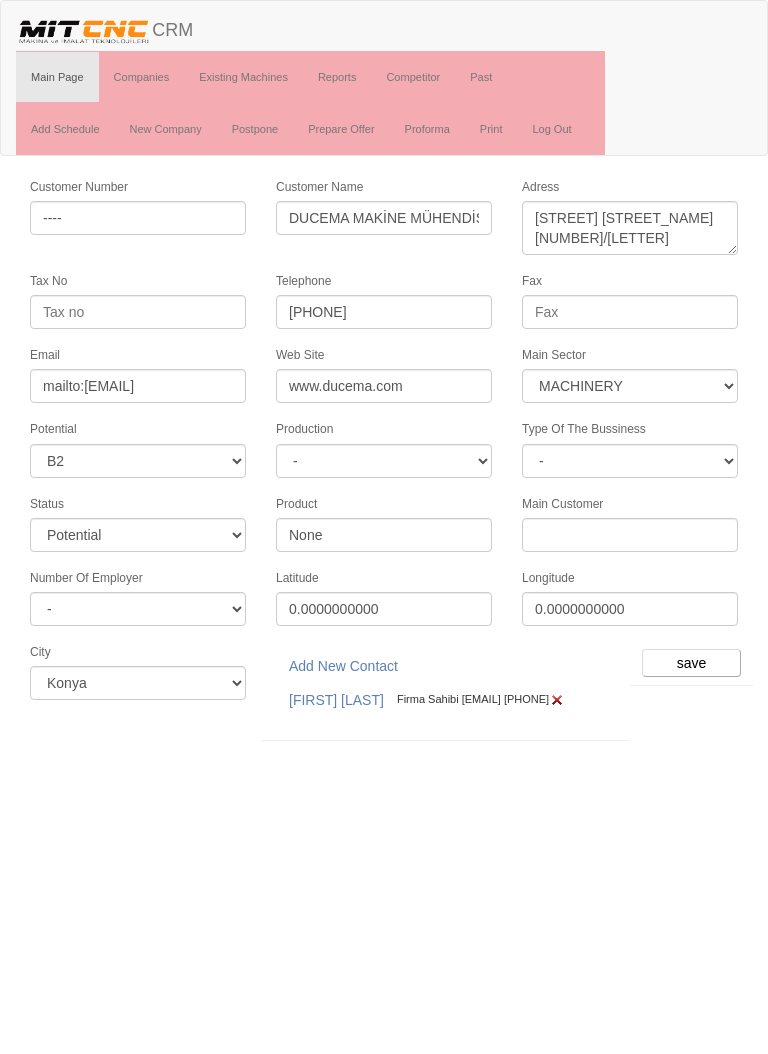 scroll, scrollTop: 0, scrollLeft: 0, axis: both 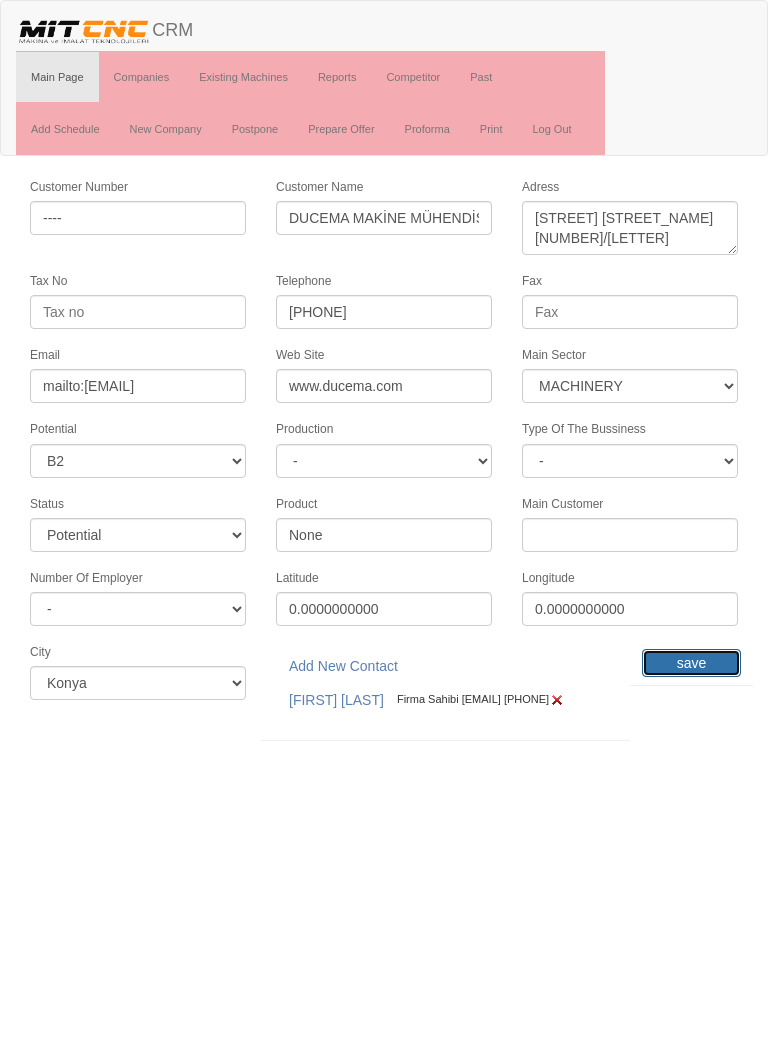 click on "save" at bounding box center [691, 663] 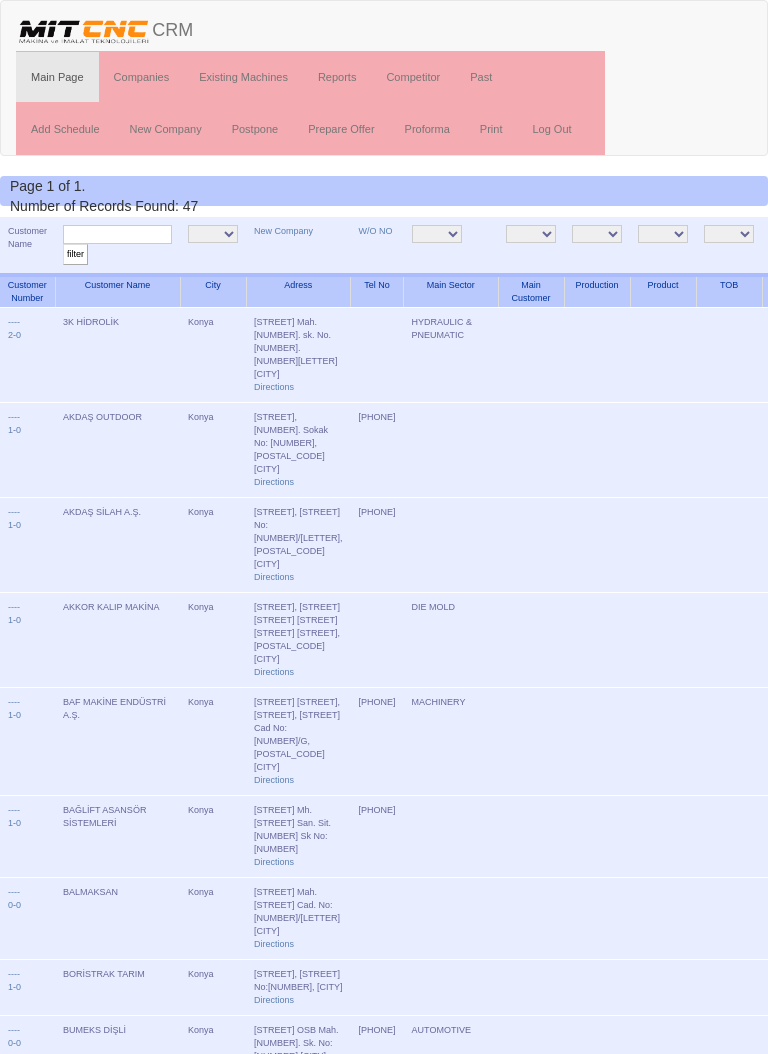 scroll, scrollTop: 0, scrollLeft: 0, axis: both 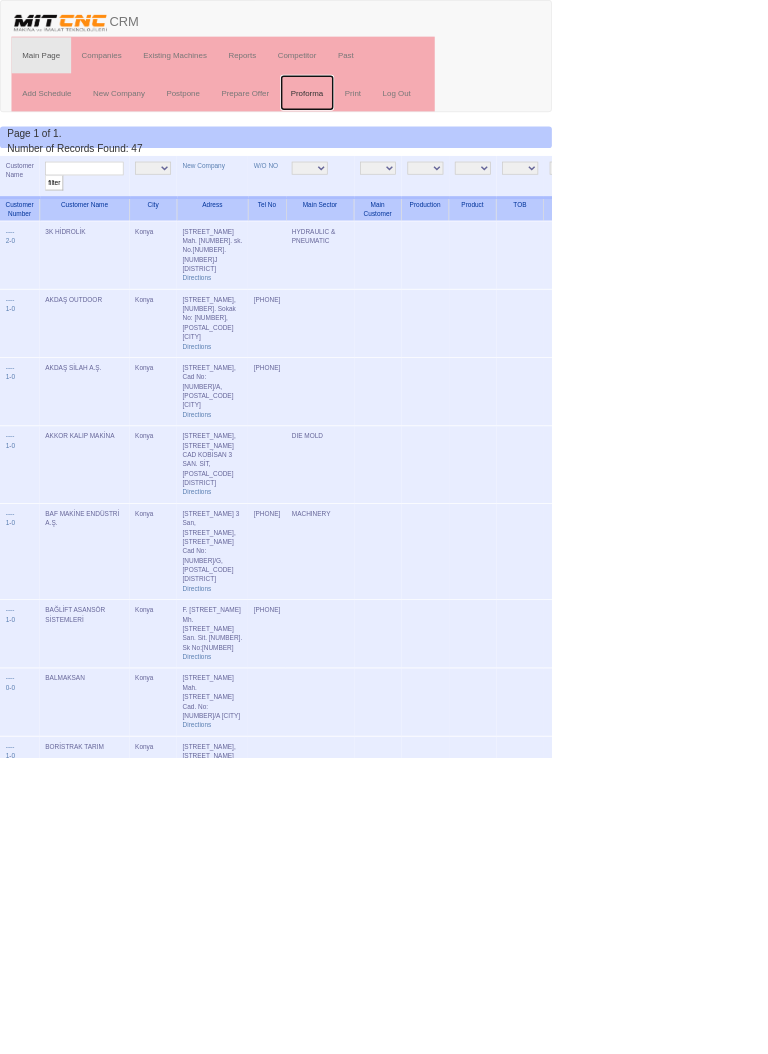 click on "Proforma" at bounding box center (427, 129) 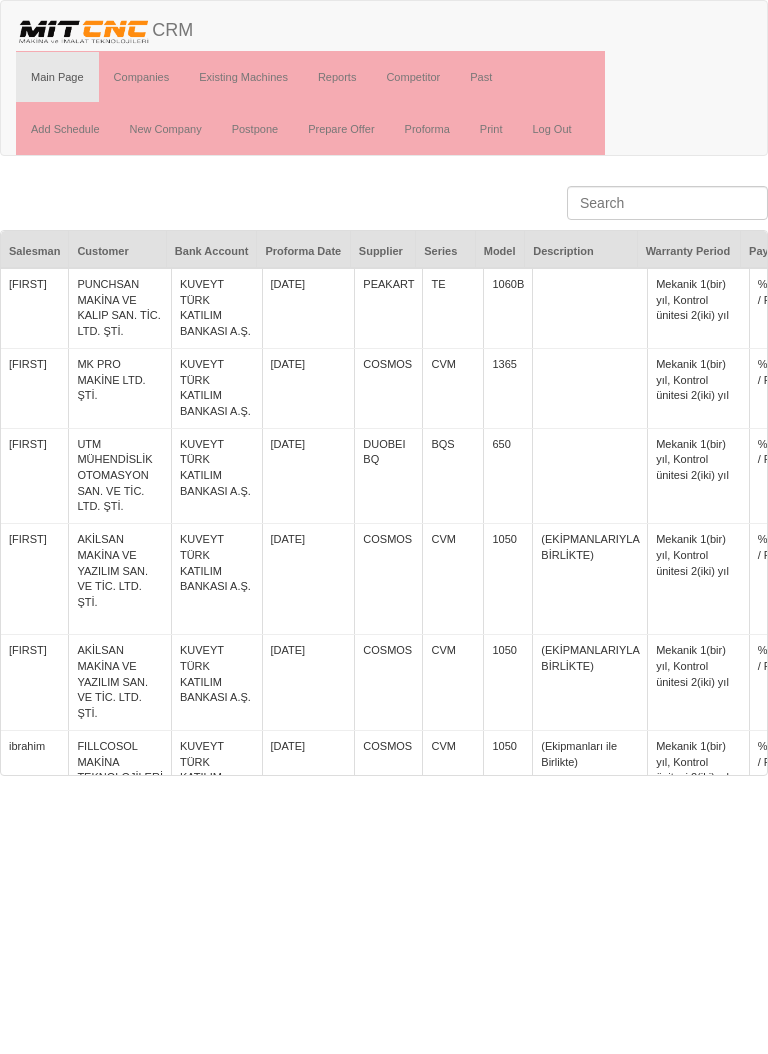 scroll, scrollTop: 0, scrollLeft: 0, axis: both 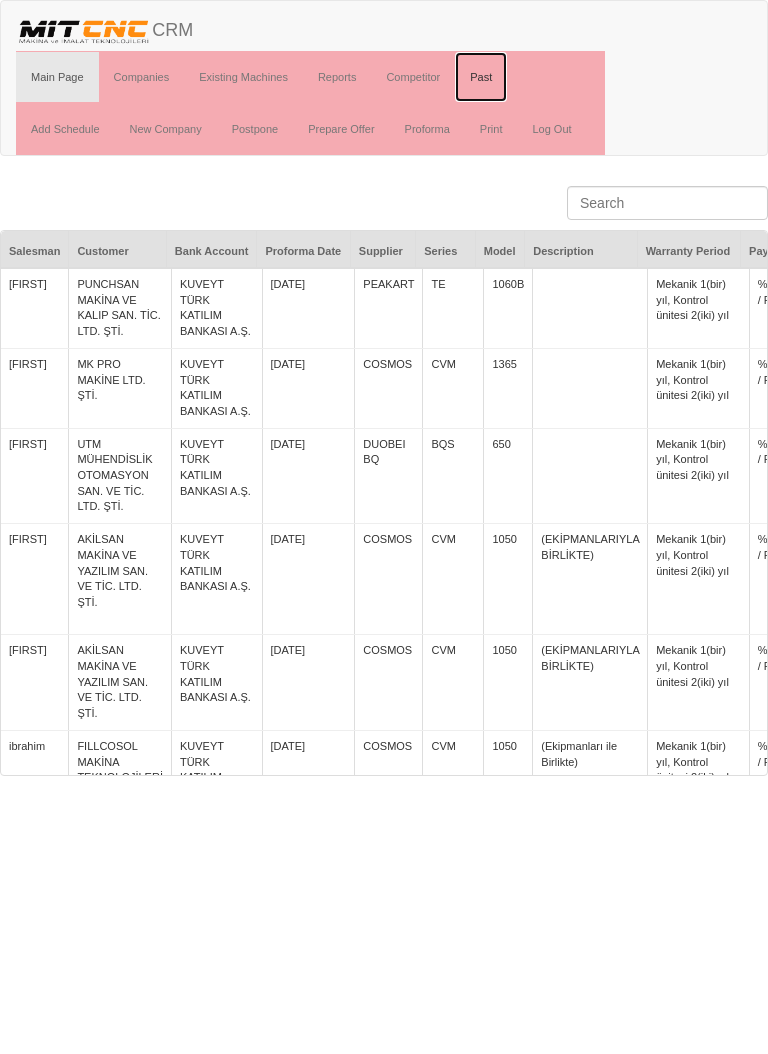 click on "Past" at bounding box center [481, 77] 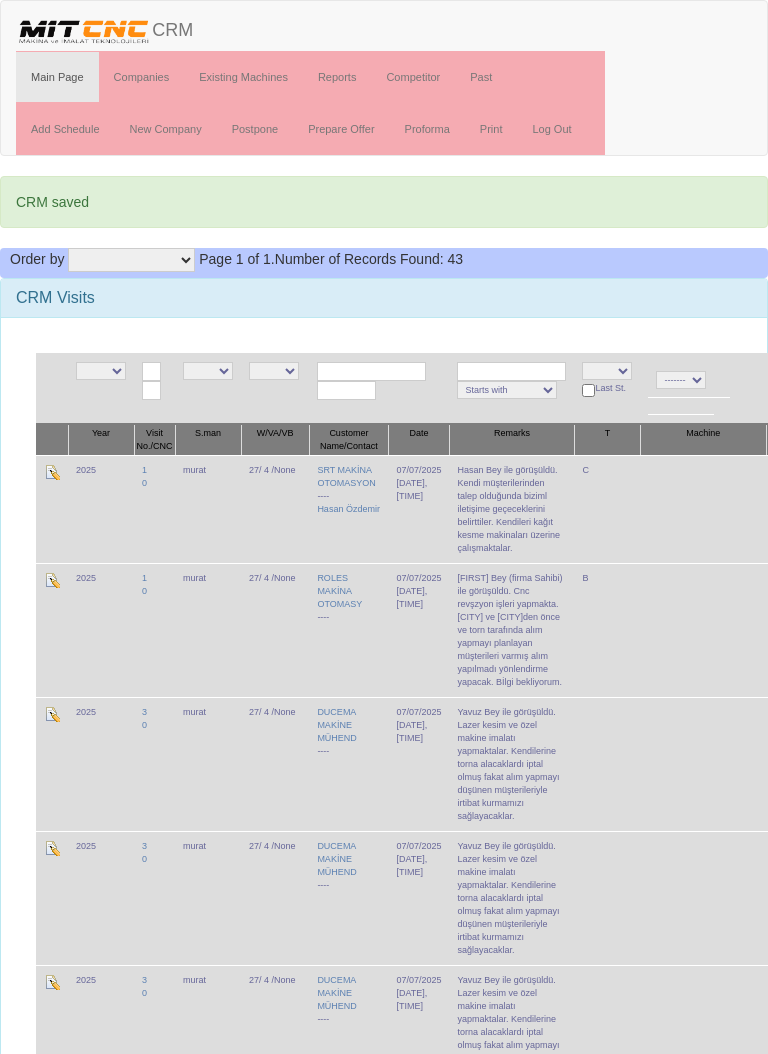 scroll, scrollTop: 0, scrollLeft: 0, axis: both 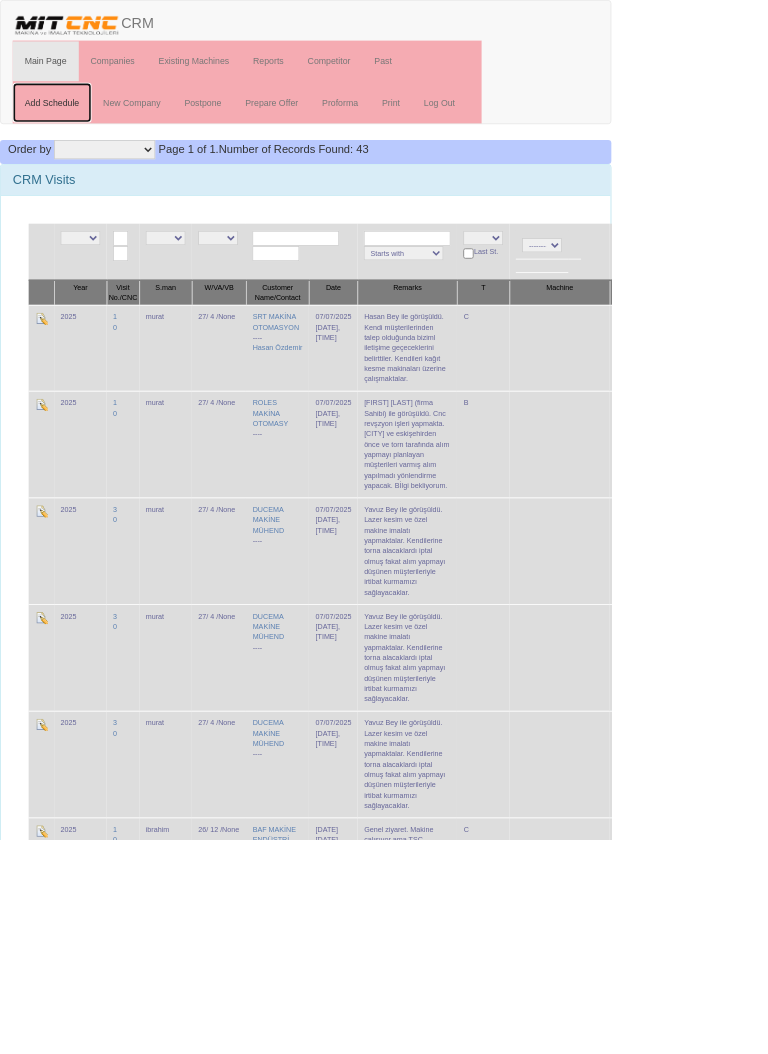 click on "Add Schedule" at bounding box center [65, 129] 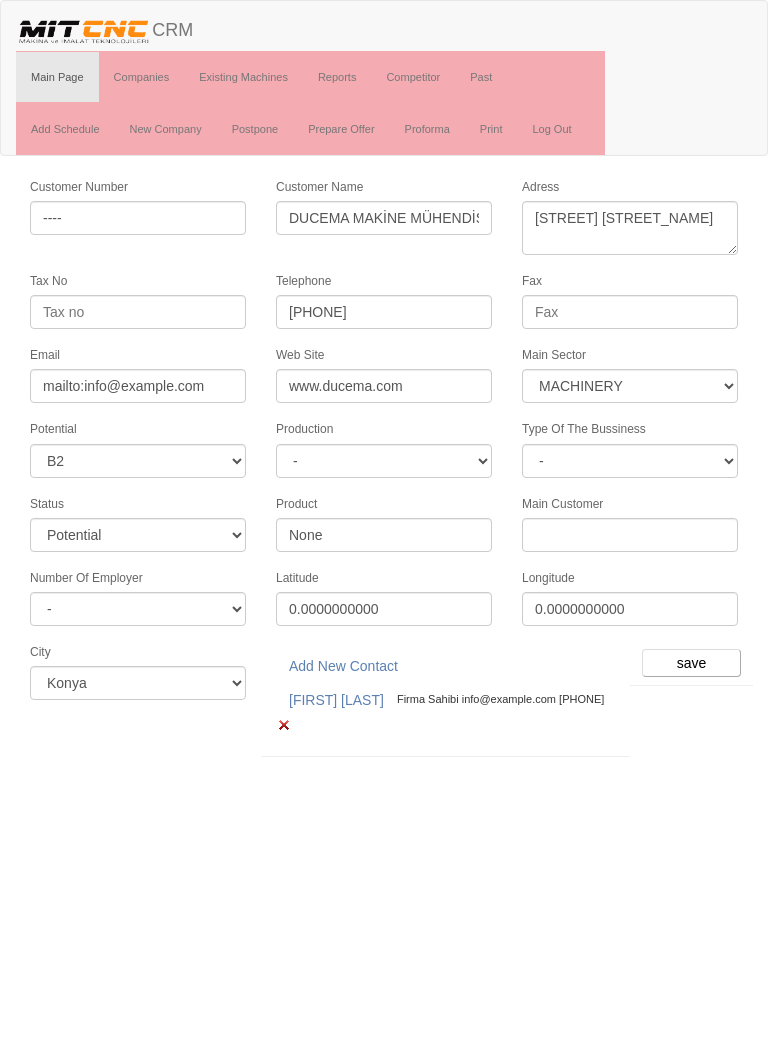 scroll, scrollTop: 0, scrollLeft: 0, axis: both 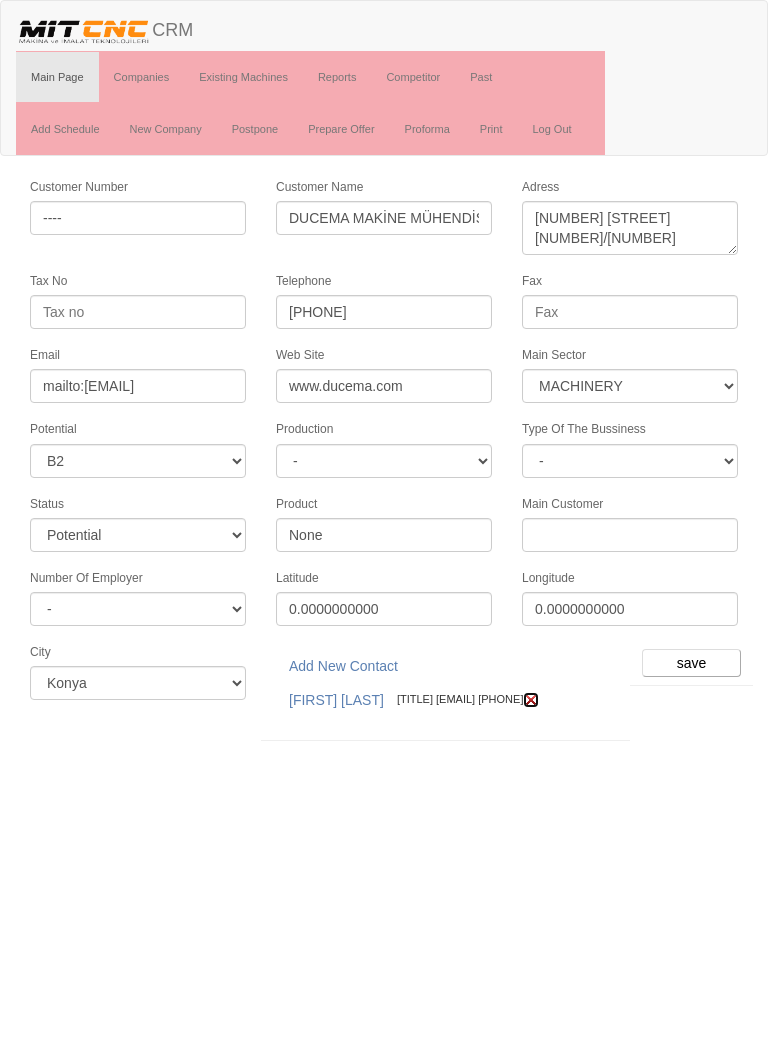 click at bounding box center (557, 700) 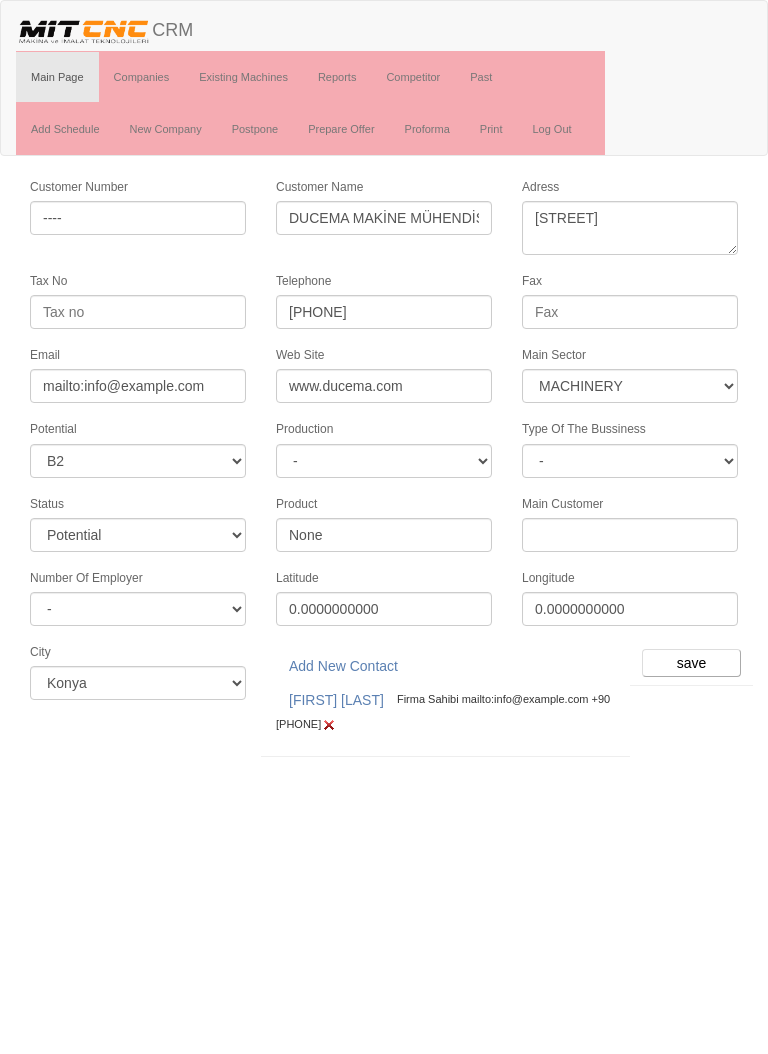 scroll, scrollTop: 0, scrollLeft: 0, axis: both 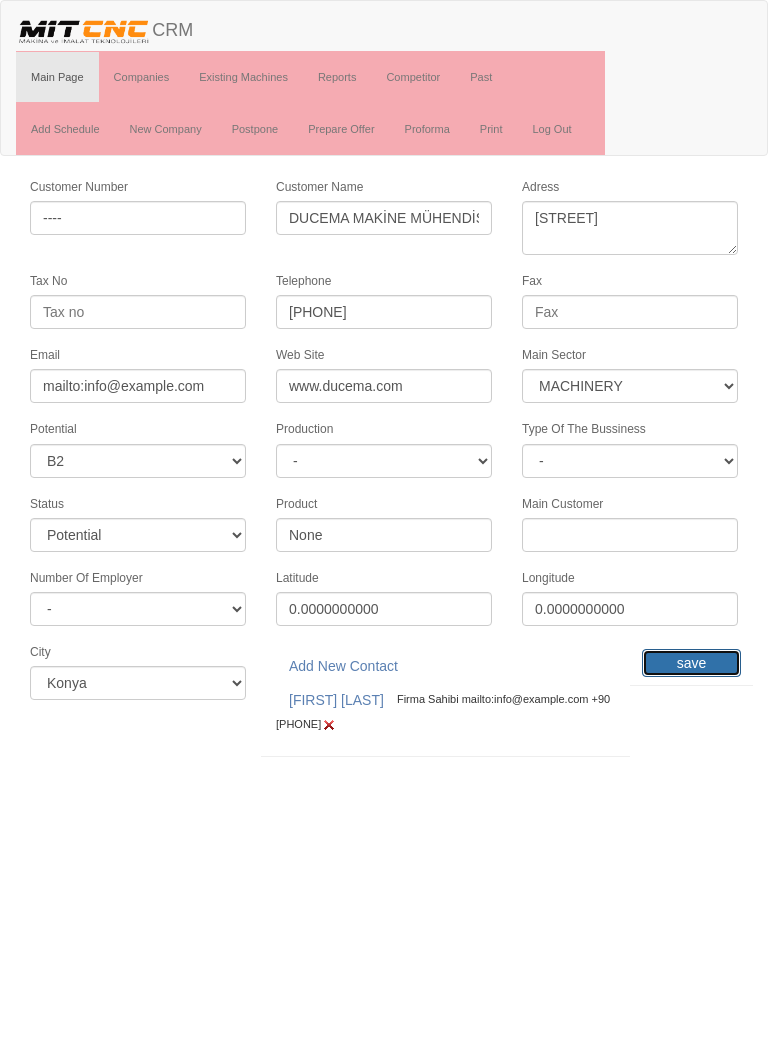 click on "save" at bounding box center (691, 663) 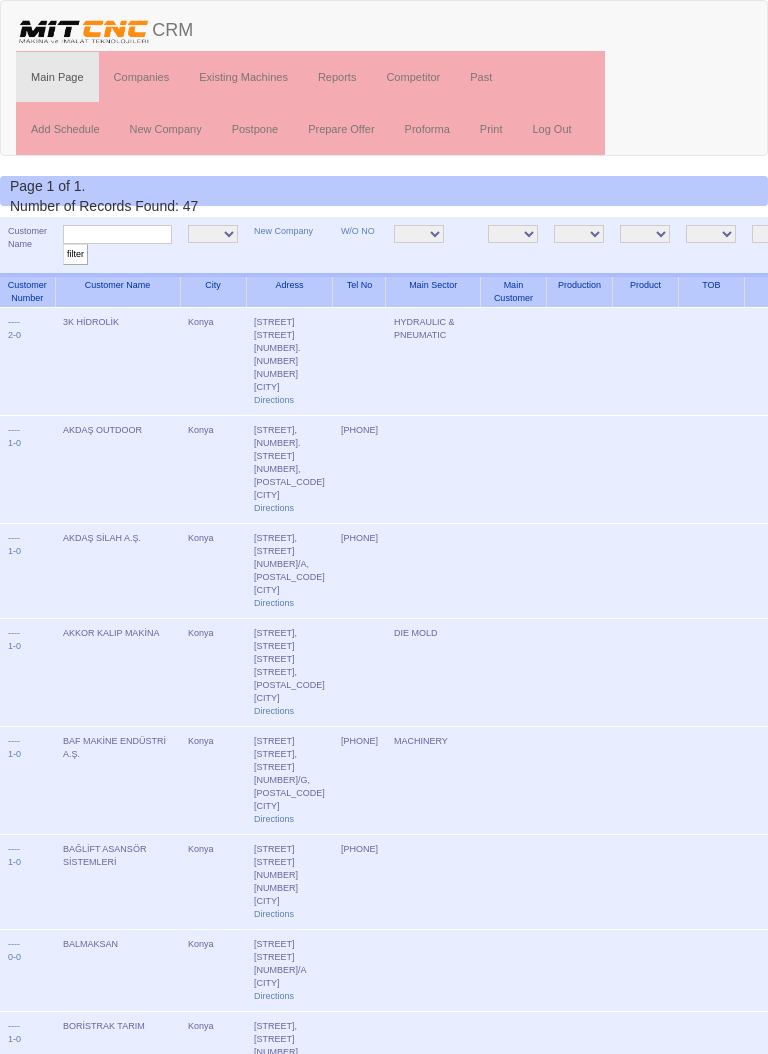 scroll, scrollTop: 0, scrollLeft: 0, axis: both 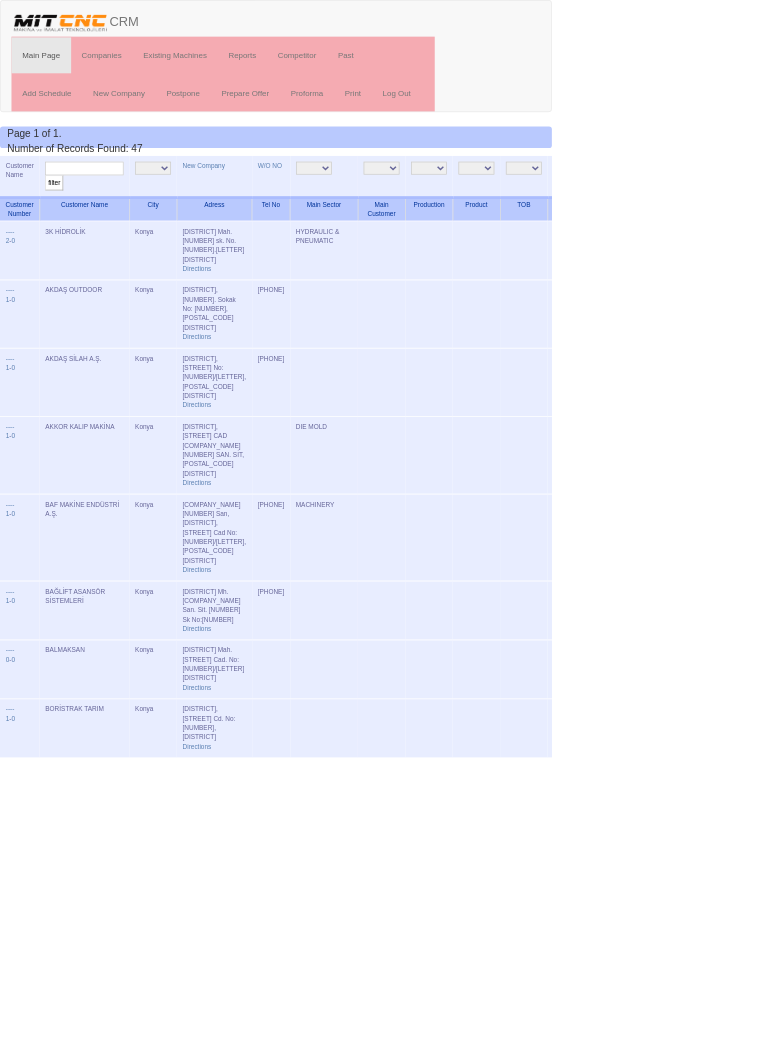 click on "Past" at bounding box center (481, 77) 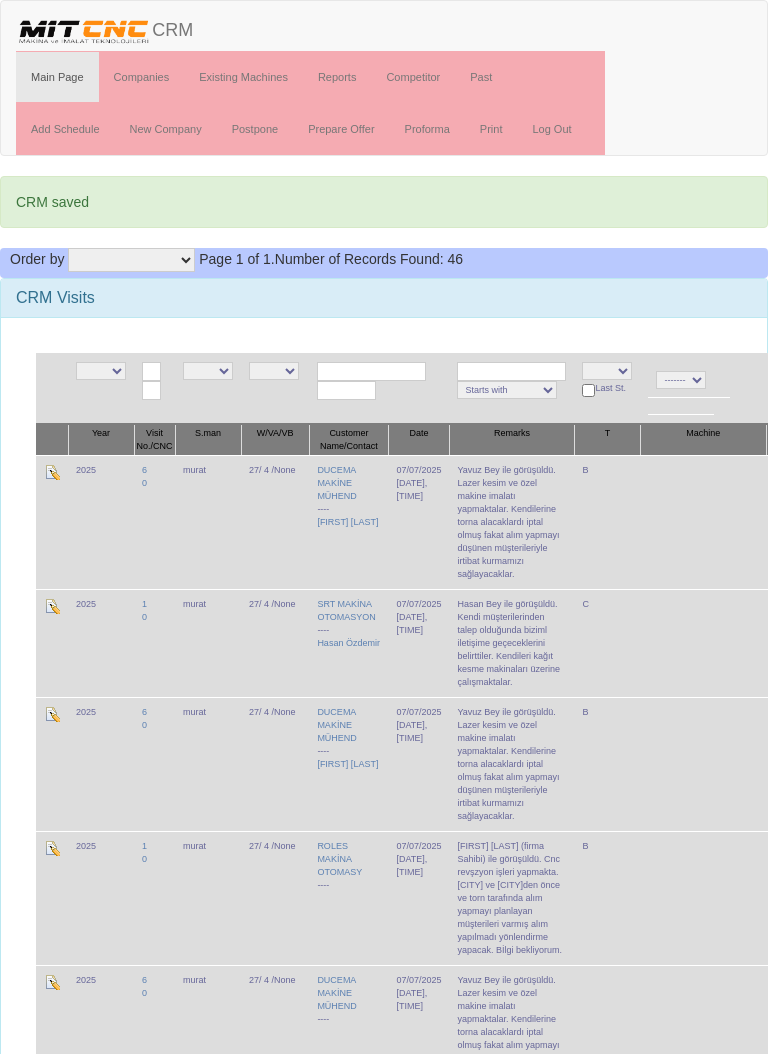 scroll, scrollTop: 0, scrollLeft: 0, axis: both 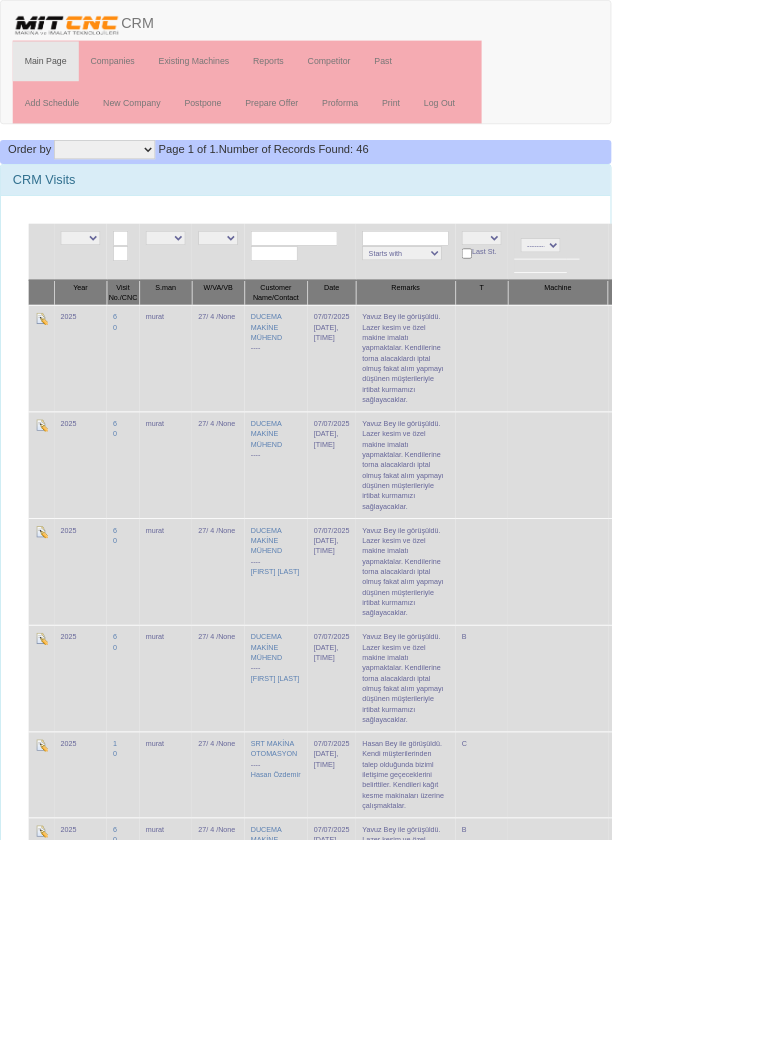click at bounding box center (912, 802) 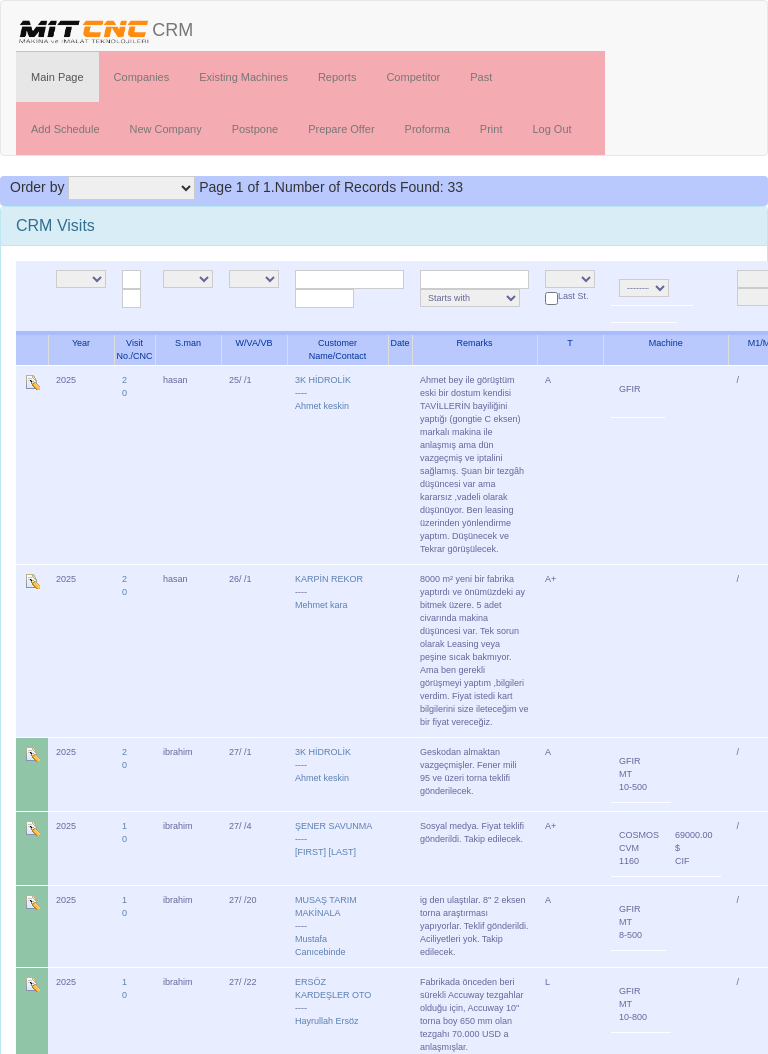 scroll, scrollTop: 0, scrollLeft: 0, axis: both 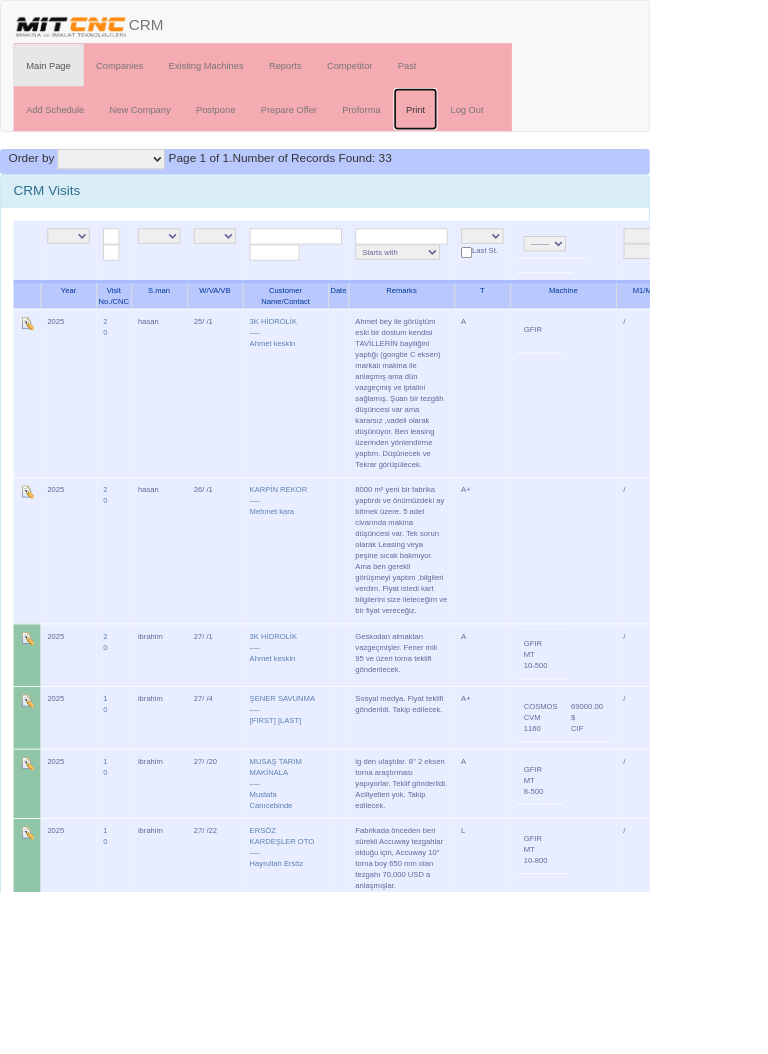 click on "Print" at bounding box center (491, 129) 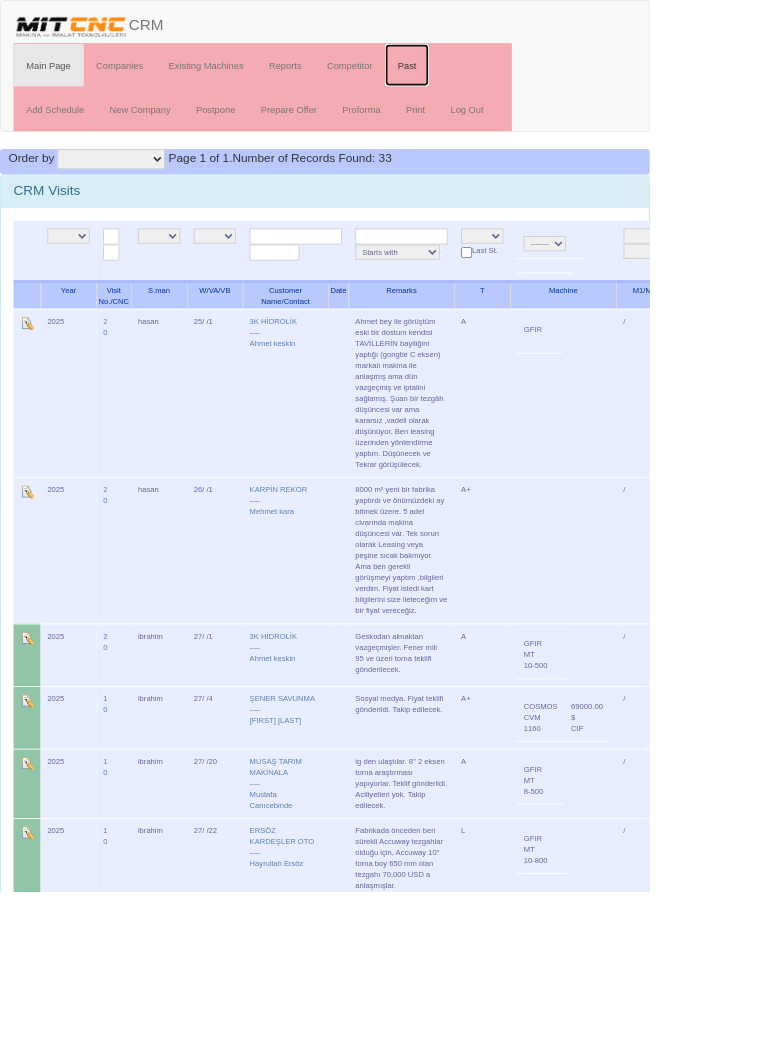 click on "Past" at bounding box center (481, 77) 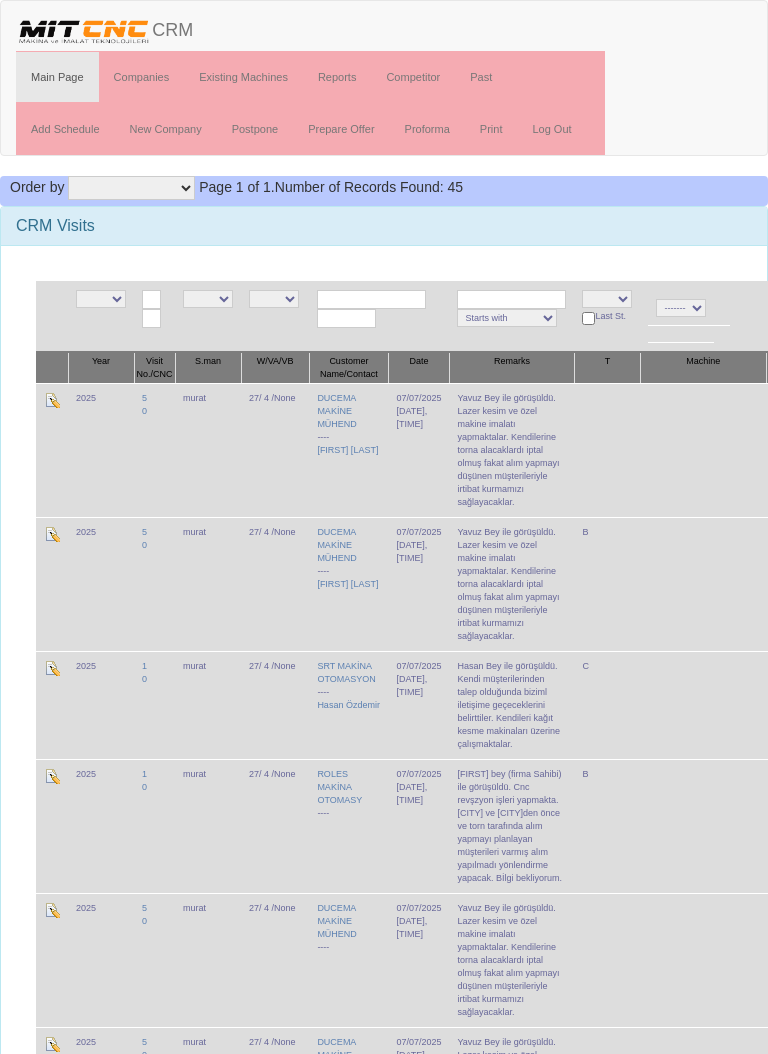scroll, scrollTop: 0, scrollLeft: 0, axis: both 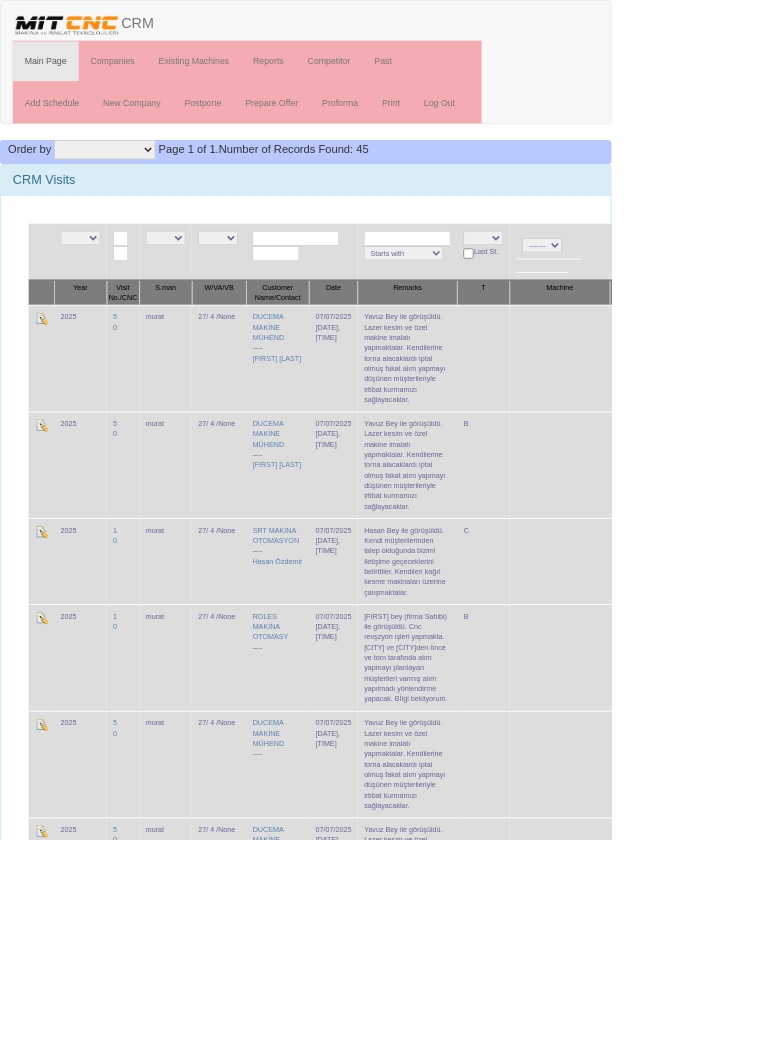 click at bounding box center (912, 400) 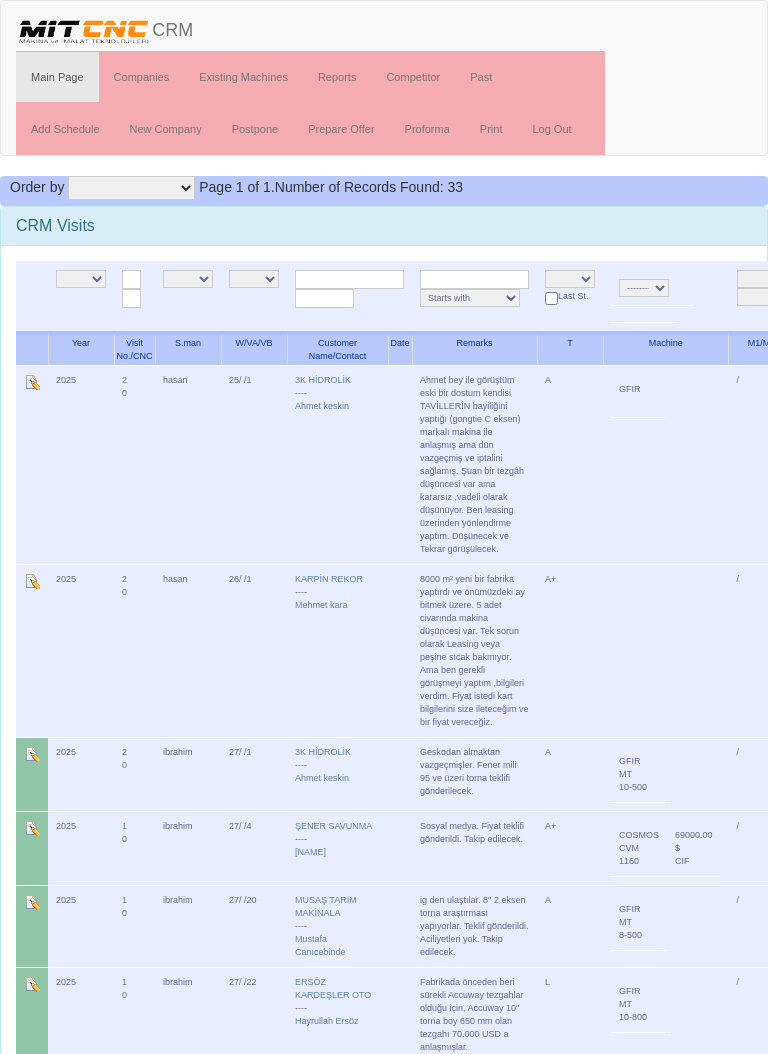 scroll, scrollTop: 0, scrollLeft: 0, axis: both 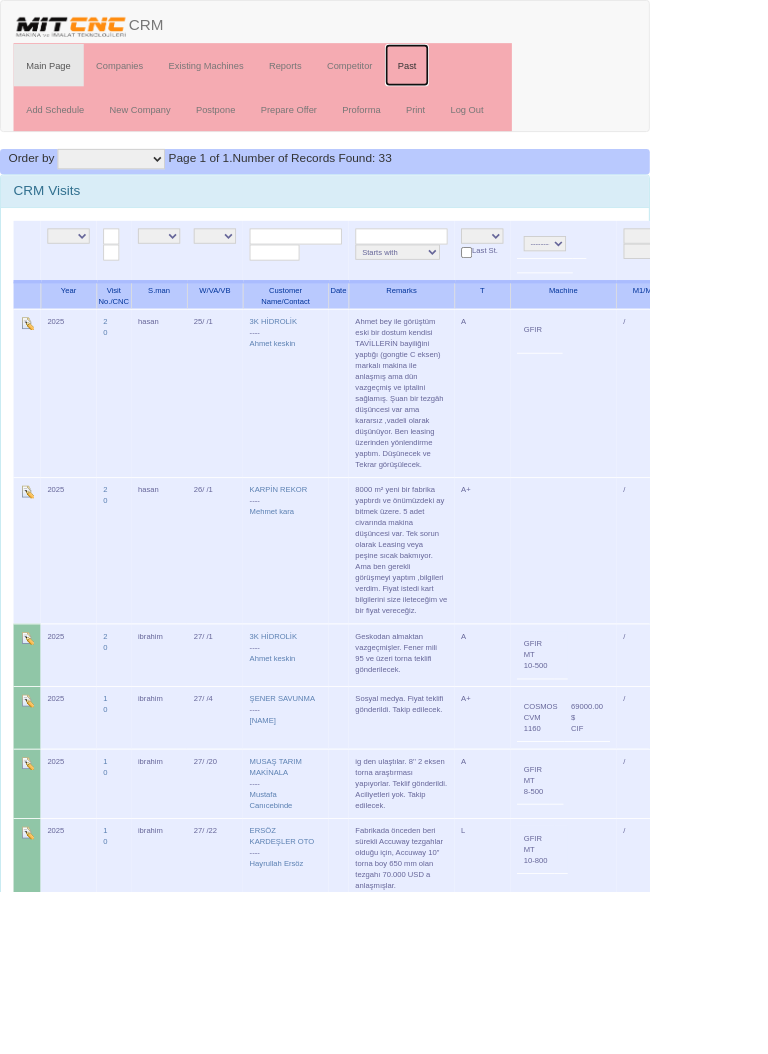 click on "Past" at bounding box center [481, 77] 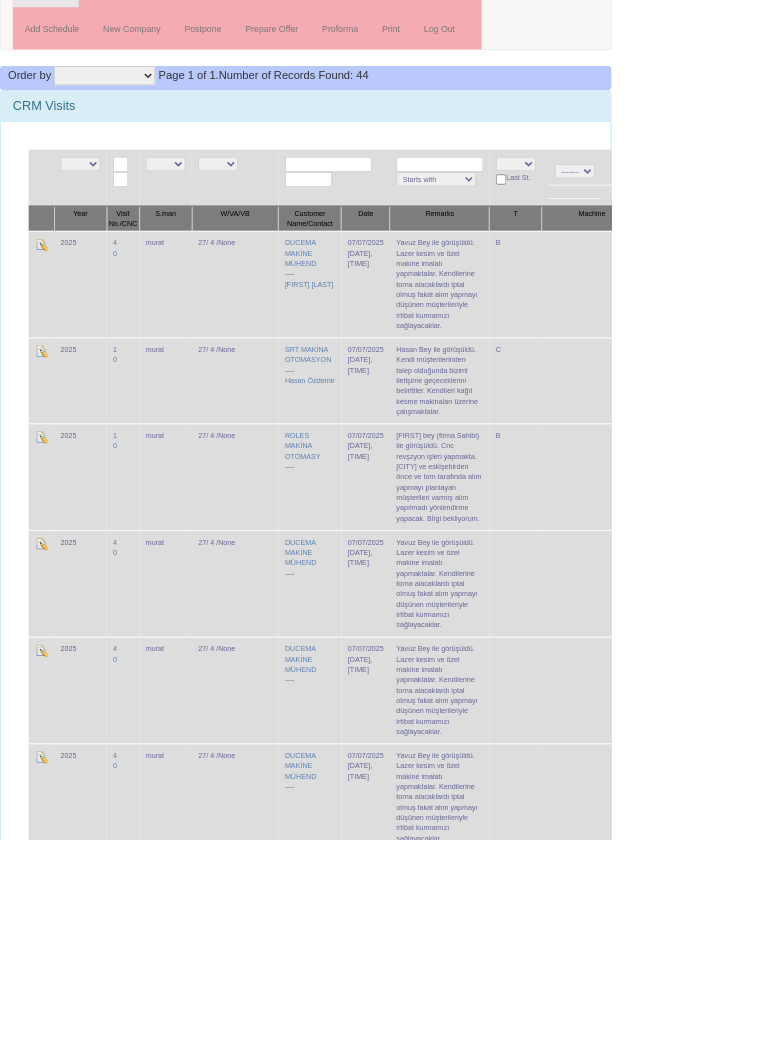 scroll, scrollTop: 153, scrollLeft: 0, axis: vertical 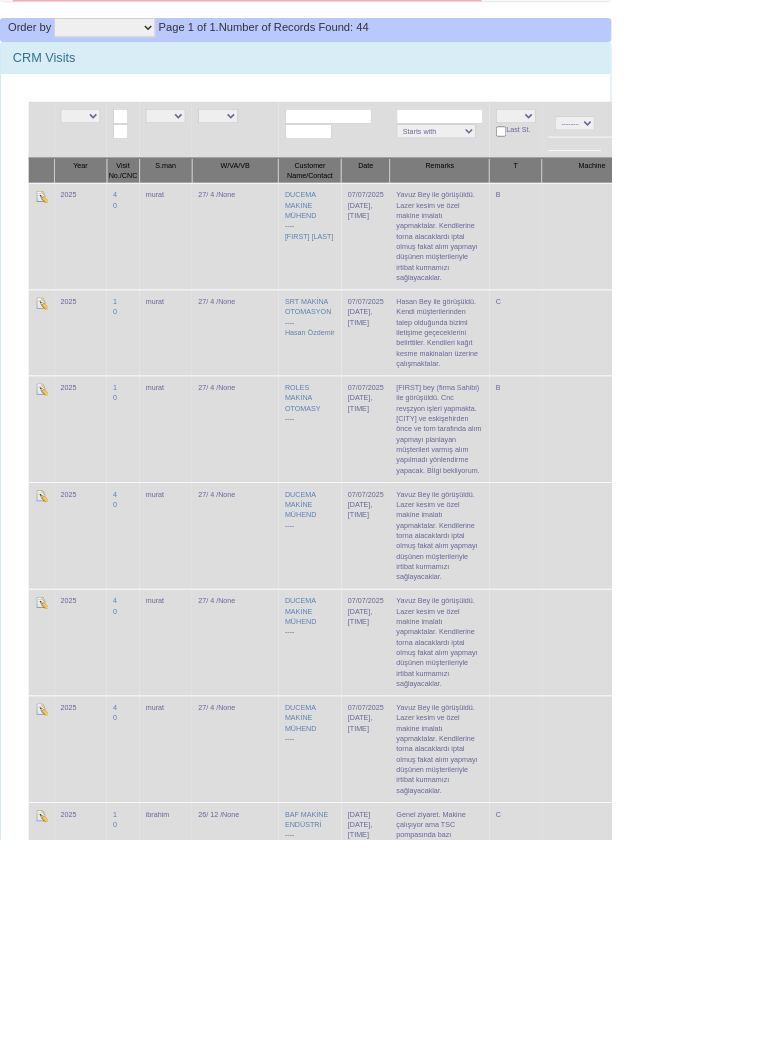 click at bounding box center (978, 623) 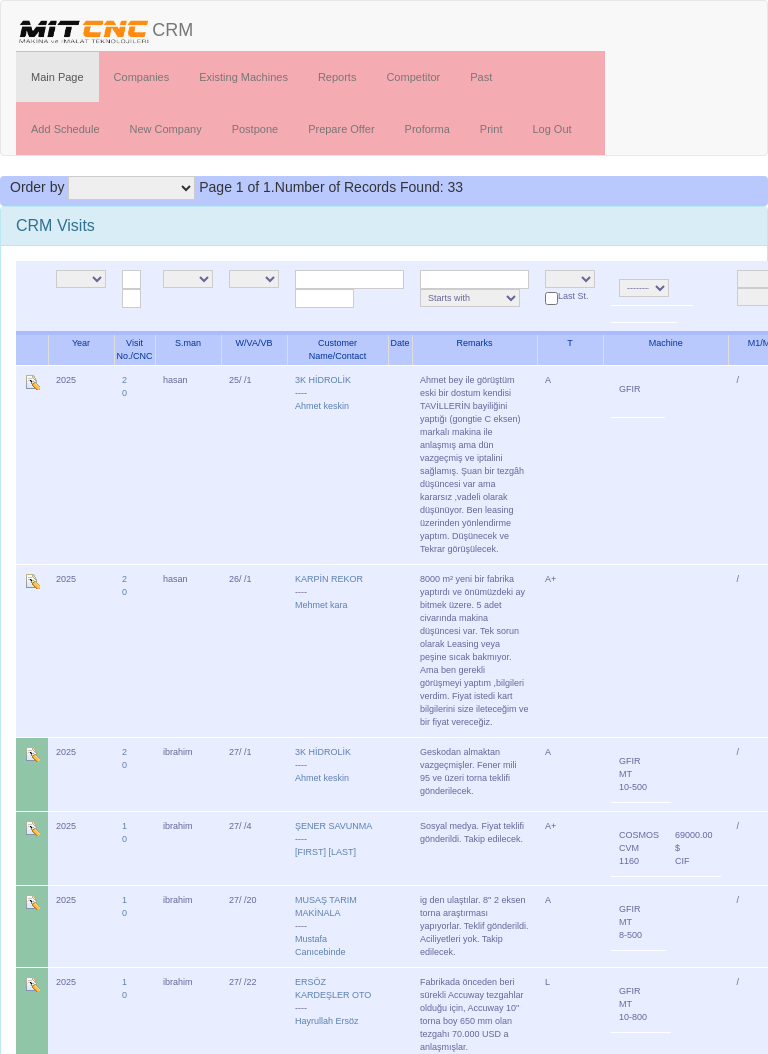 scroll, scrollTop: 0, scrollLeft: 0, axis: both 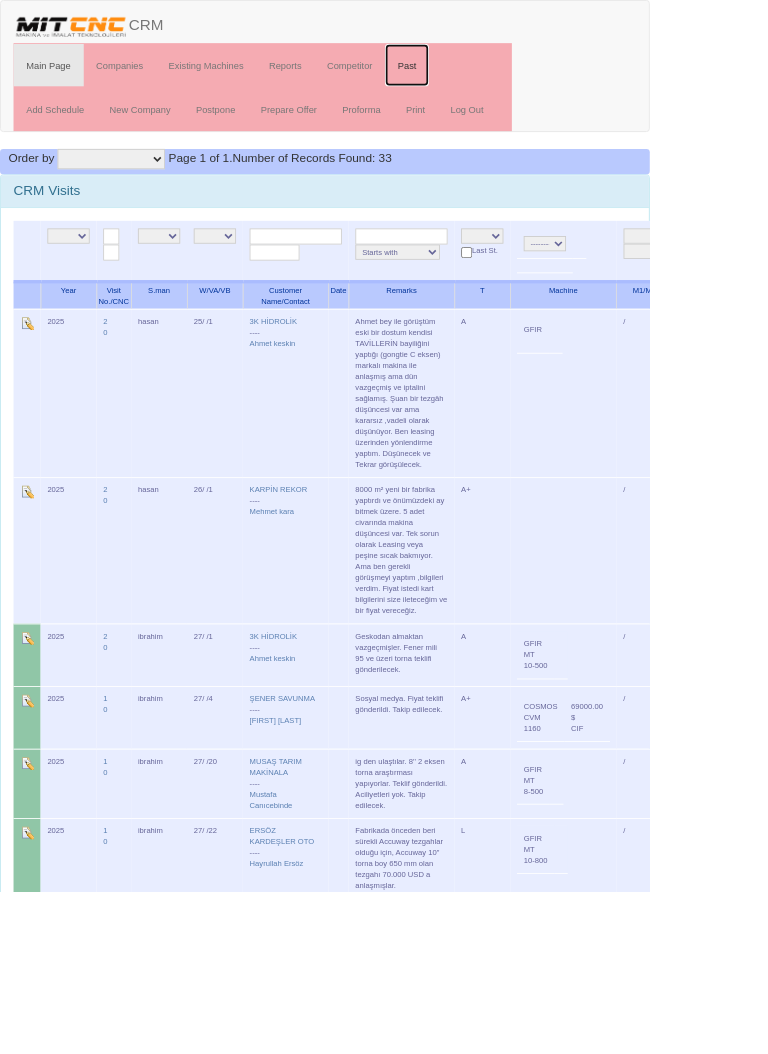 click on "Past" at bounding box center (481, 77) 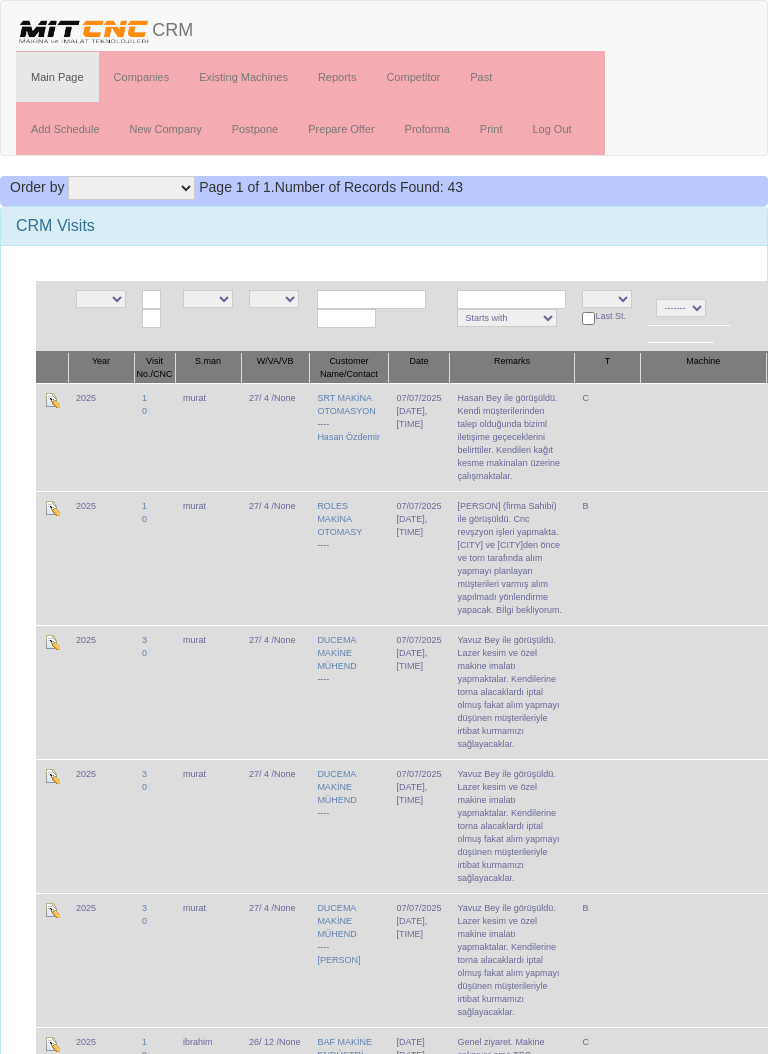 scroll, scrollTop: 0, scrollLeft: 0, axis: both 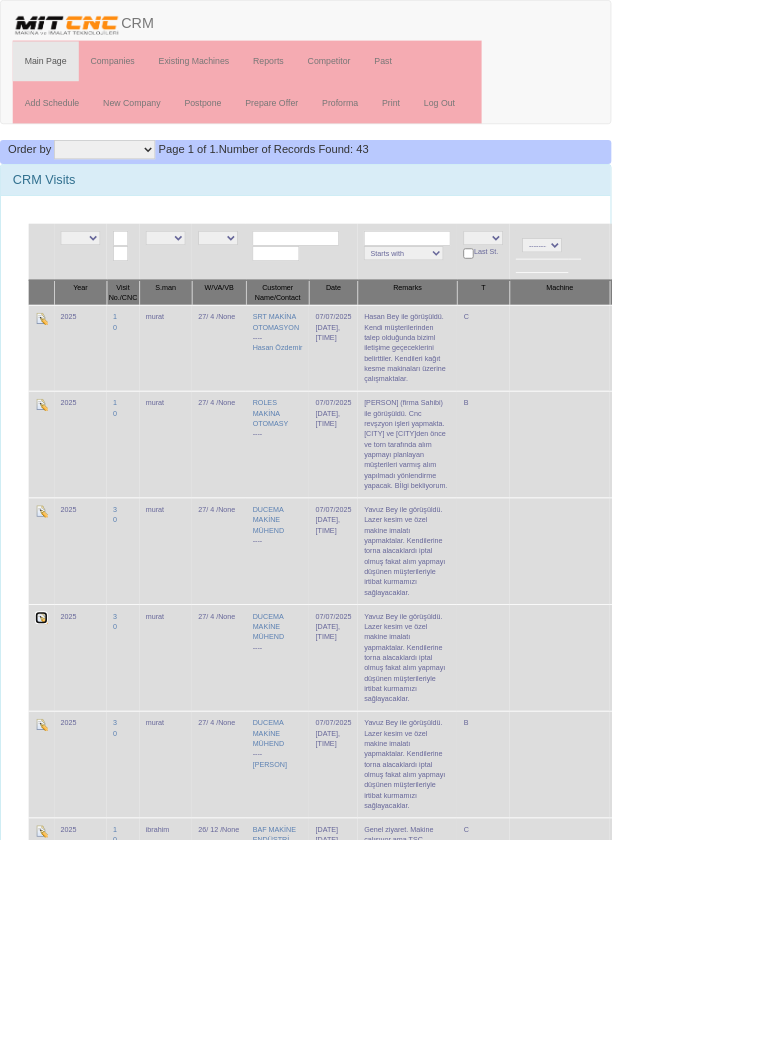 click at bounding box center [52, 776] 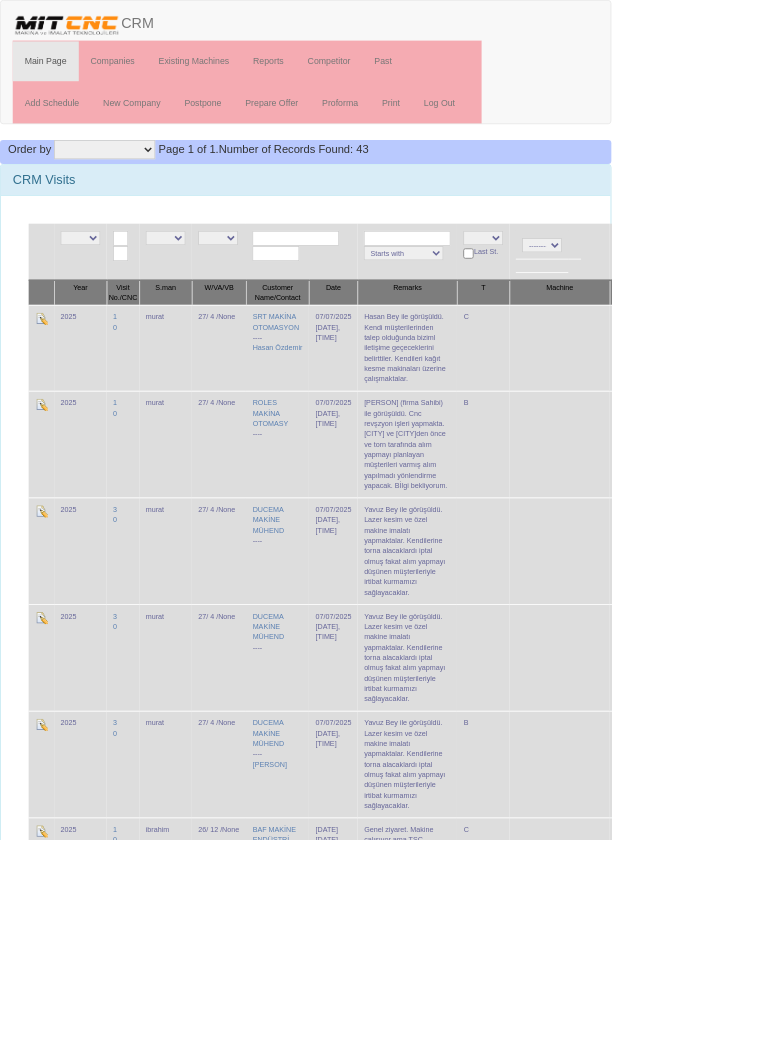 click on "None" at bounding box center [947, 437] 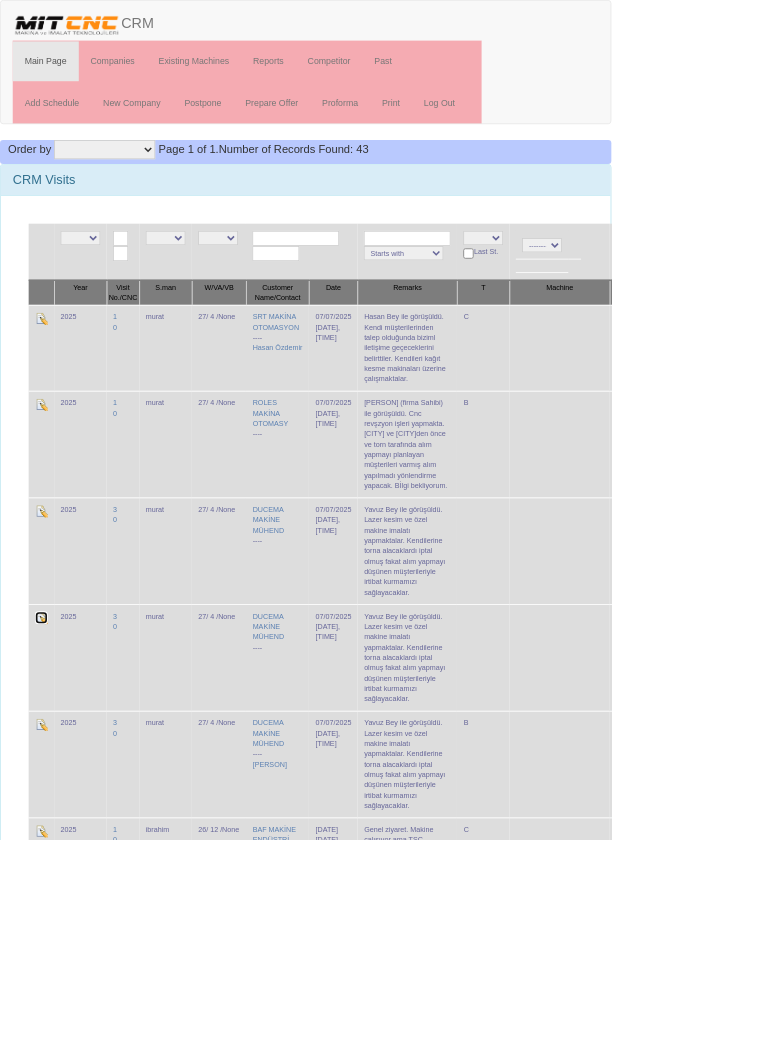 click at bounding box center [52, 776] 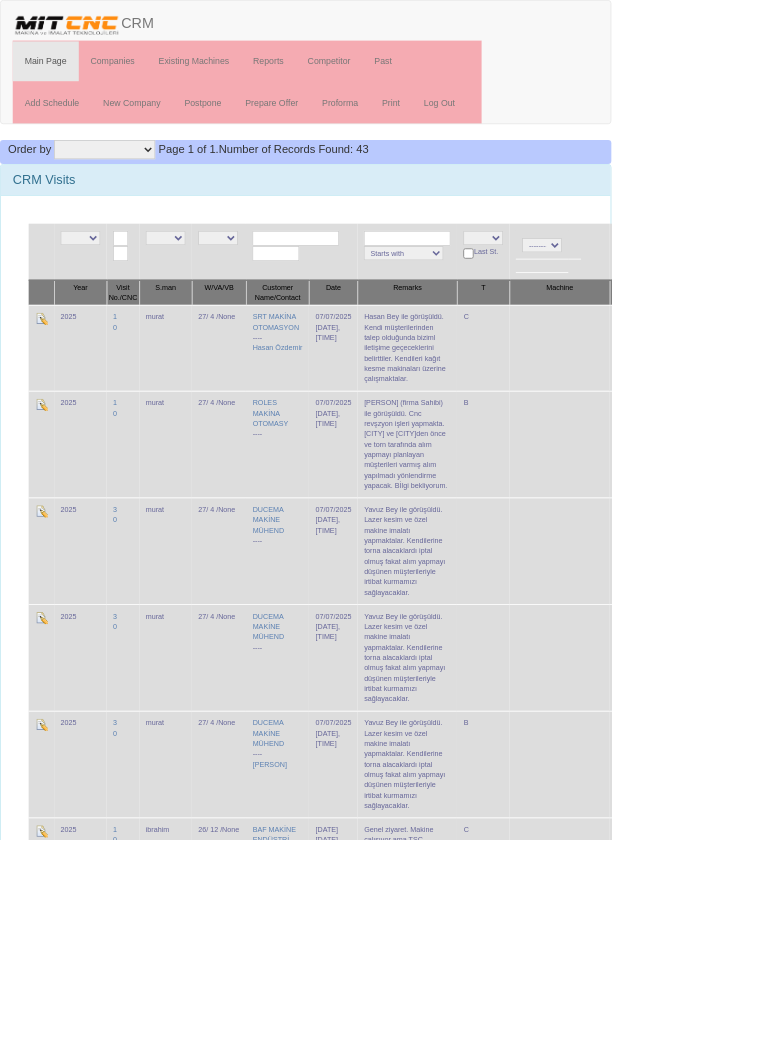 click at bounding box center [912, 910] 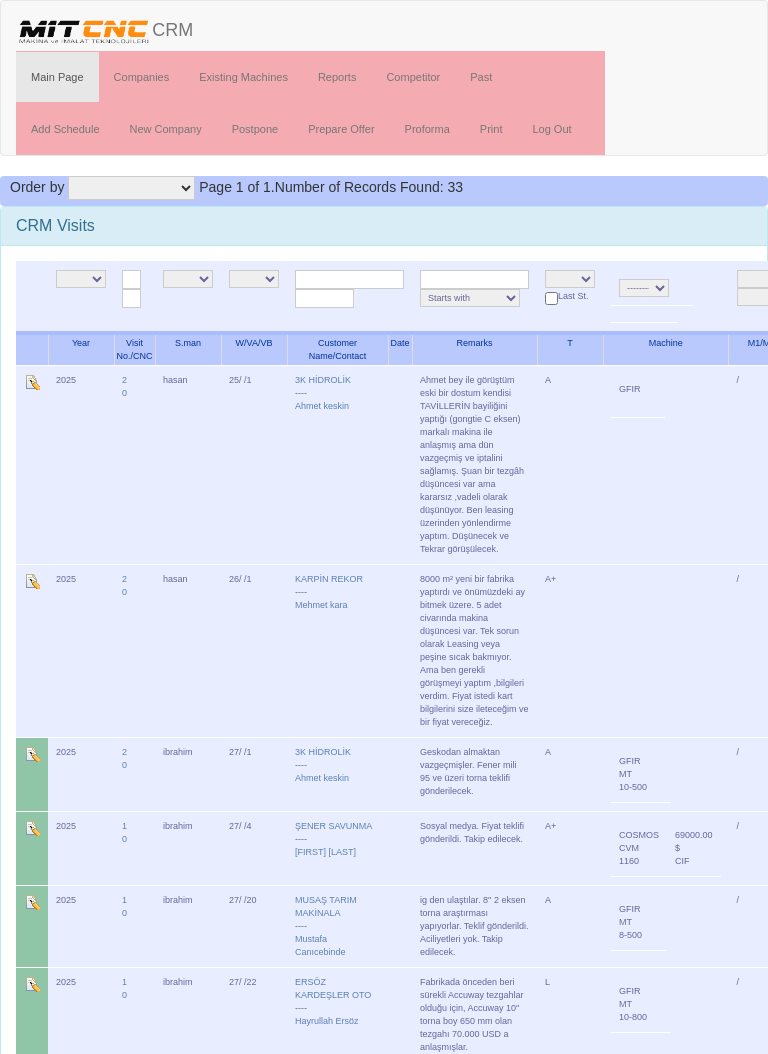 scroll, scrollTop: 0, scrollLeft: 0, axis: both 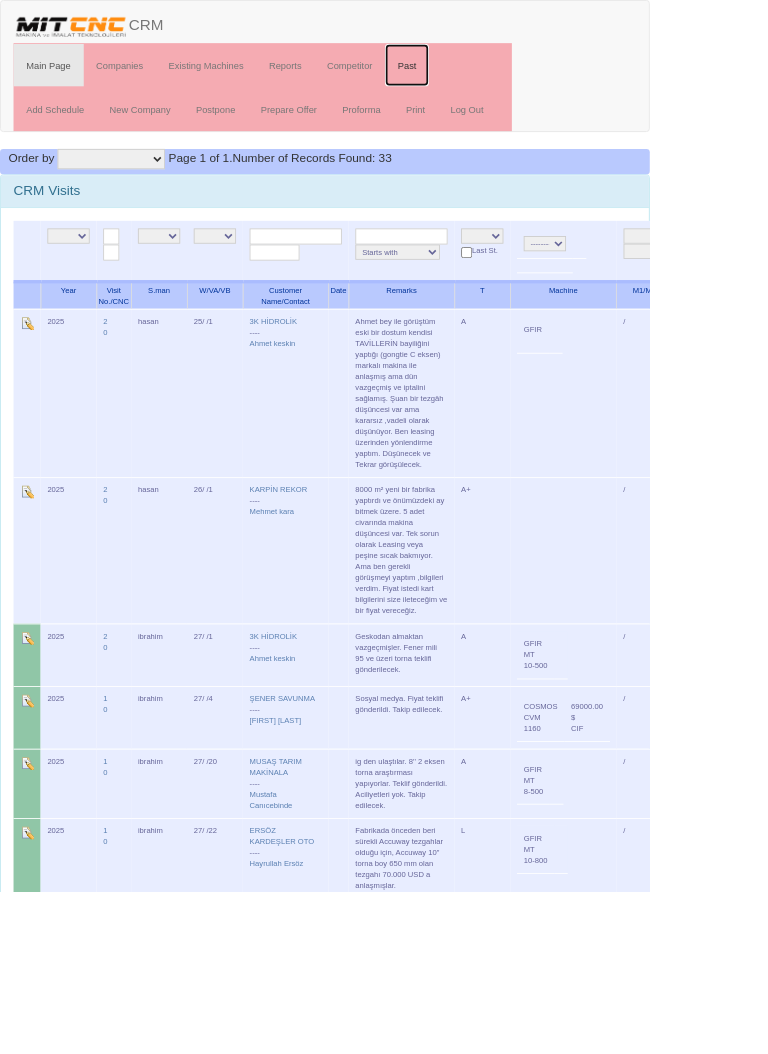 click on "Past" at bounding box center [481, 77] 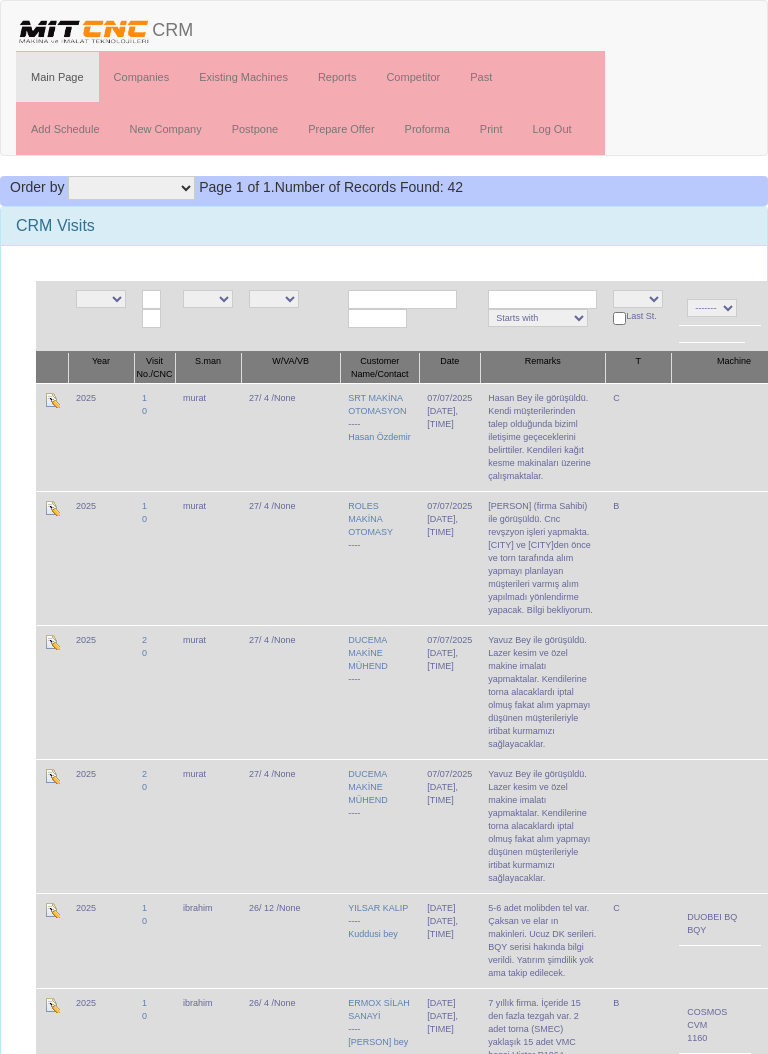 scroll, scrollTop: 0, scrollLeft: 0, axis: both 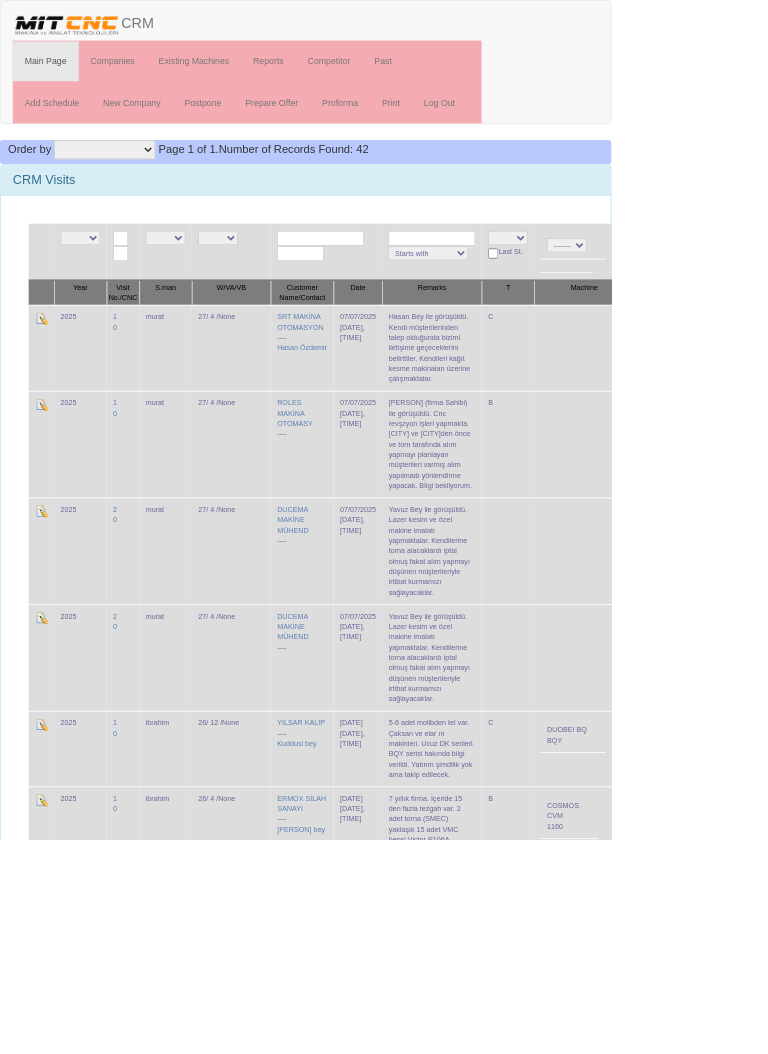 click at bounding box center [914, 776] 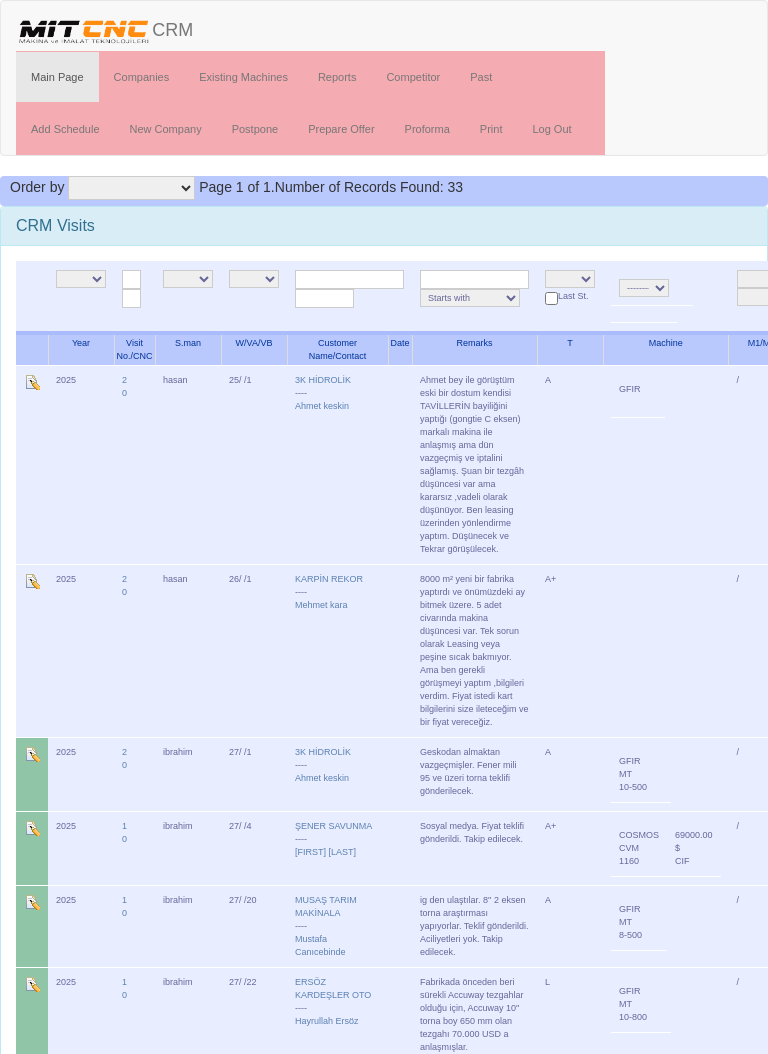 scroll, scrollTop: 0, scrollLeft: 0, axis: both 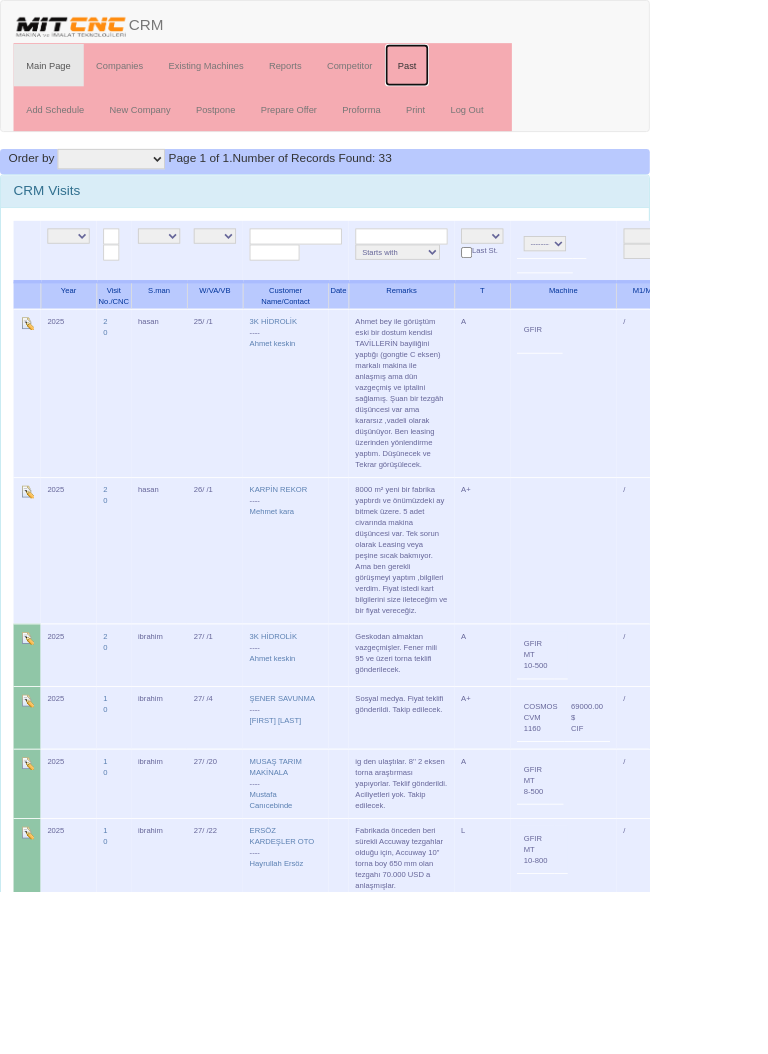 click on "Past" at bounding box center (481, 77) 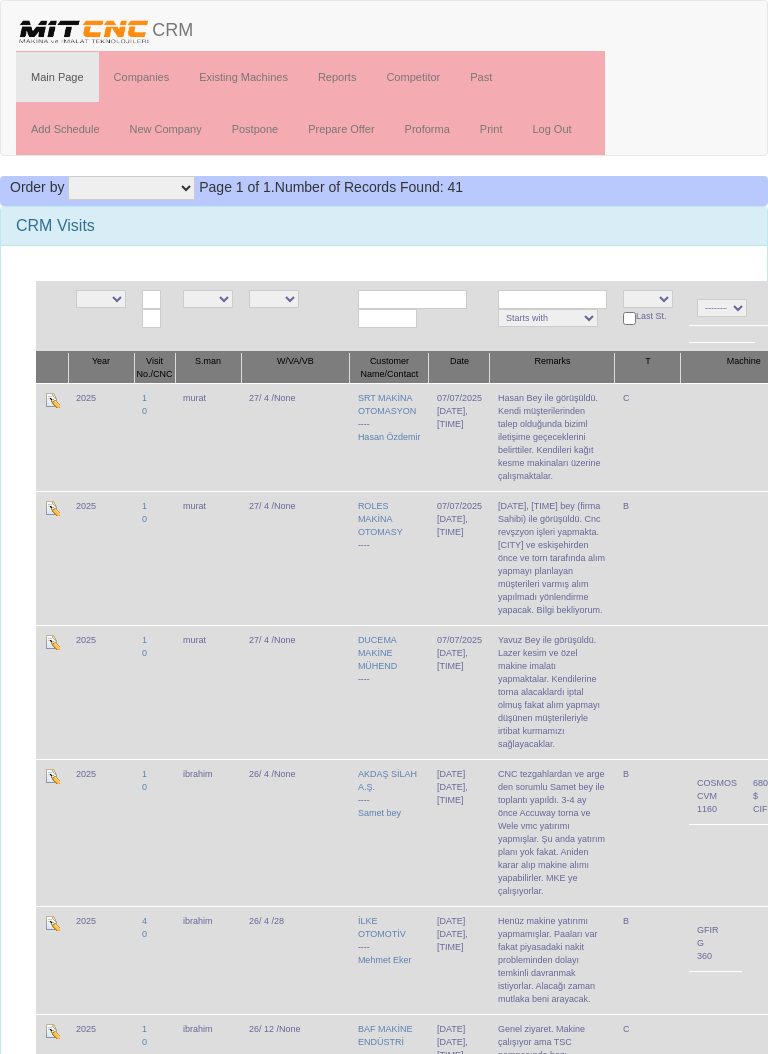 scroll, scrollTop: 0, scrollLeft: 0, axis: both 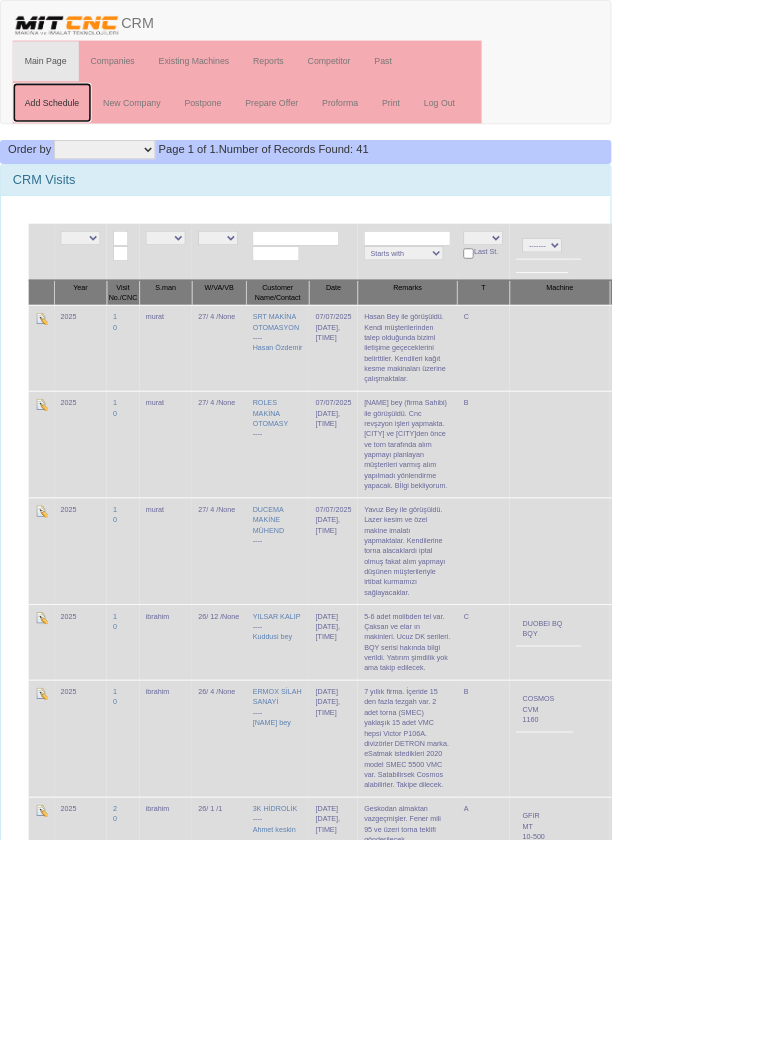click on "Add Schedule" at bounding box center [65, 129] 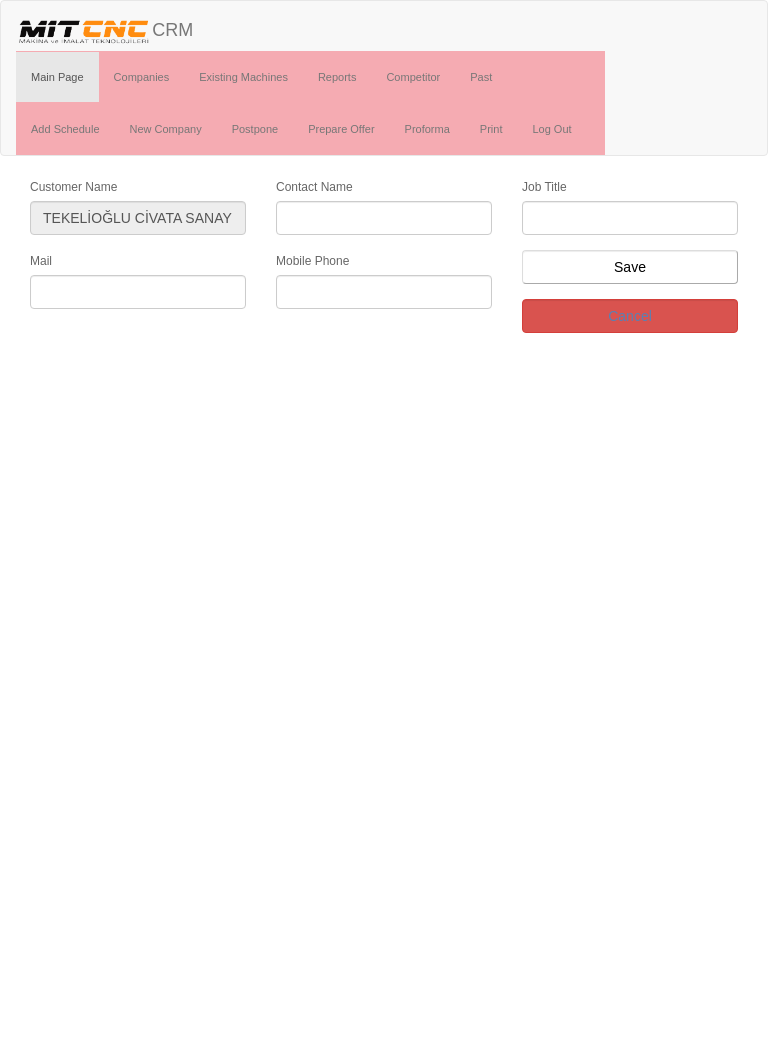 scroll, scrollTop: 0, scrollLeft: 0, axis: both 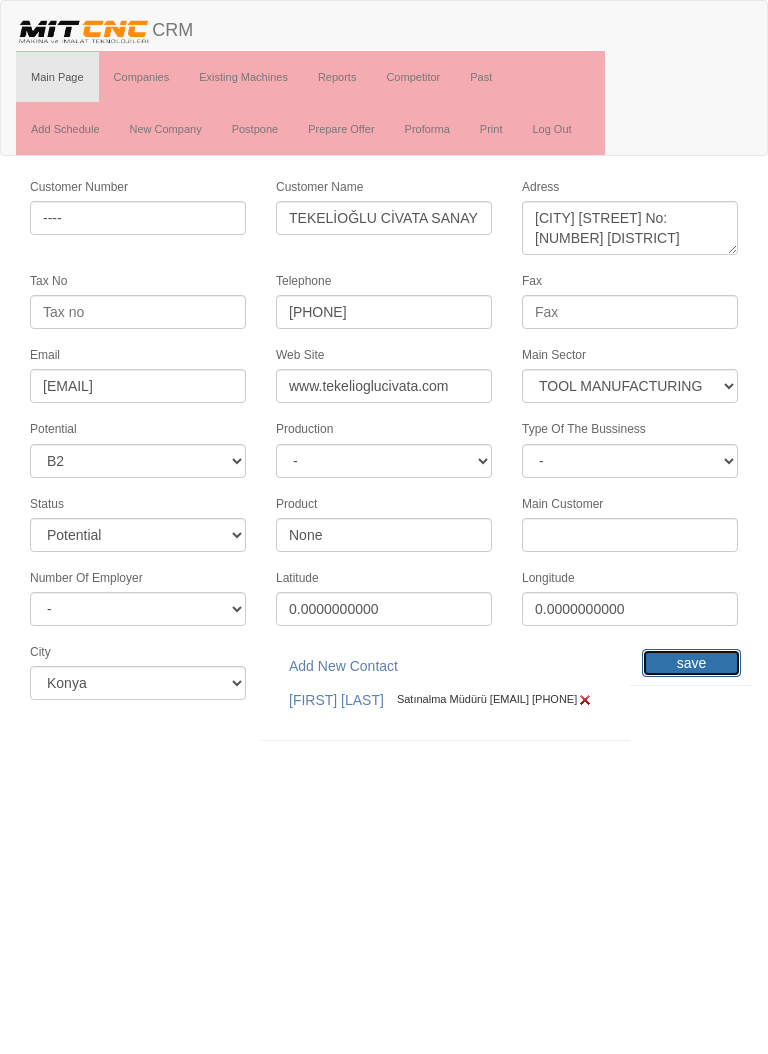 click on "save" at bounding box center [691, 663] 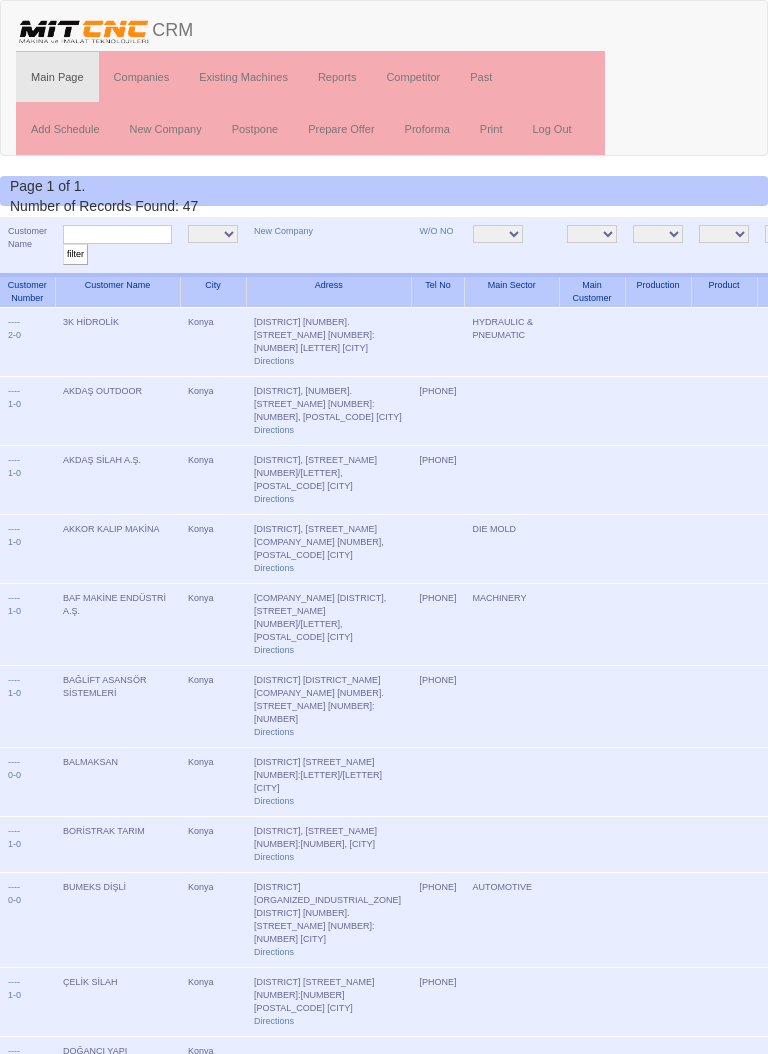 scroll, scrollTop: 0, scrollLeft: 0, axis: both 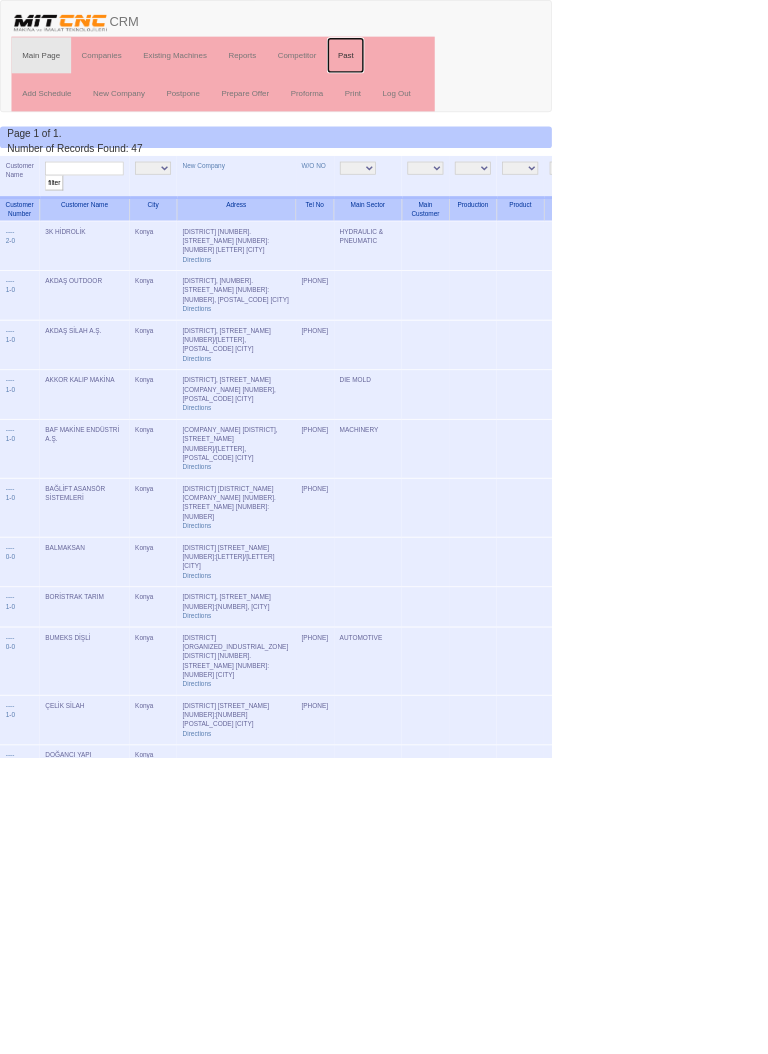 click on "Past" at bounding box center [481, 77] 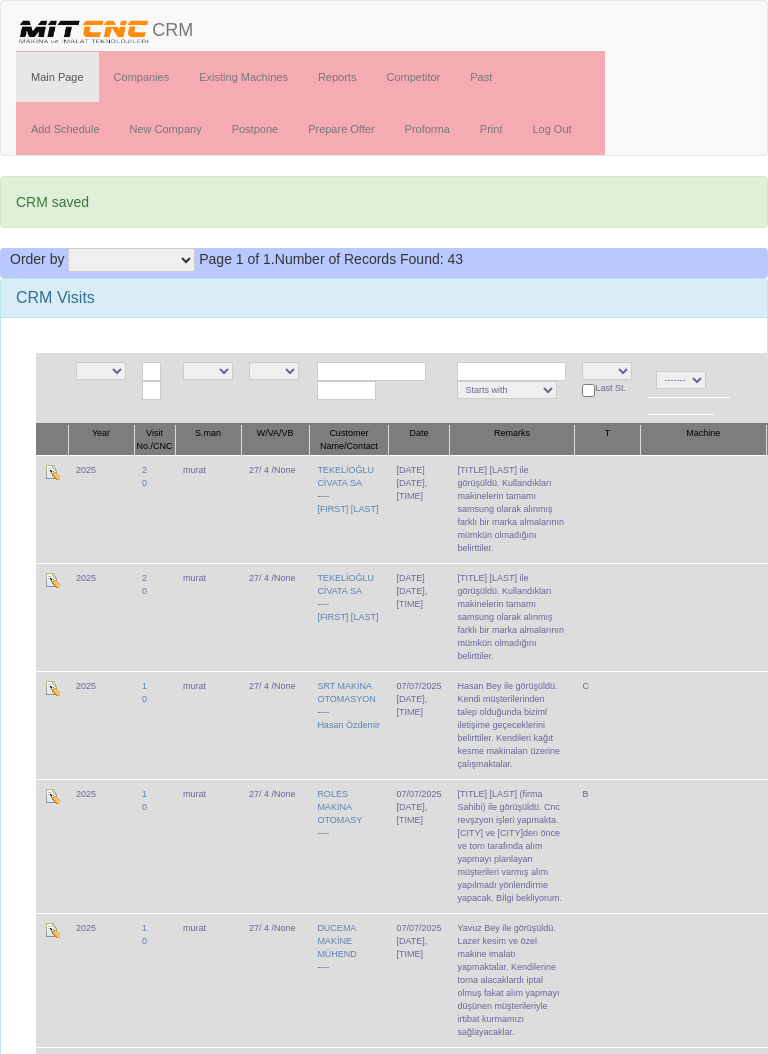 scroll, scrollTop: 0, scrollLeft: 0, axis: both 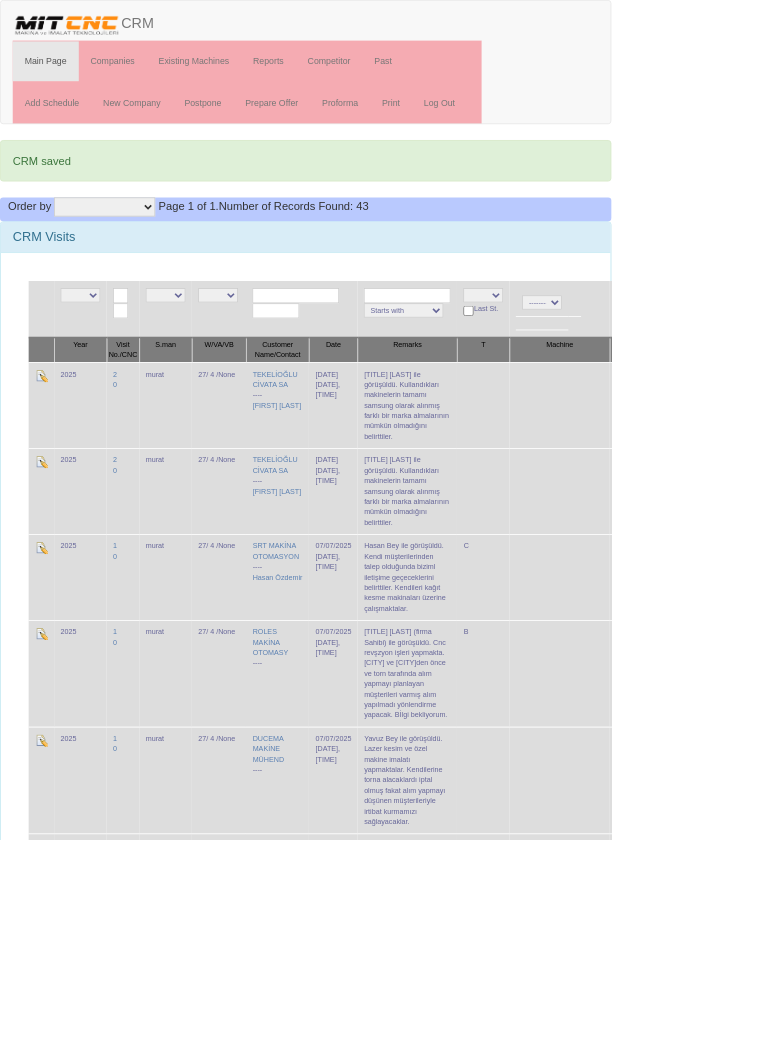 click at bounding box center [1007, 472] 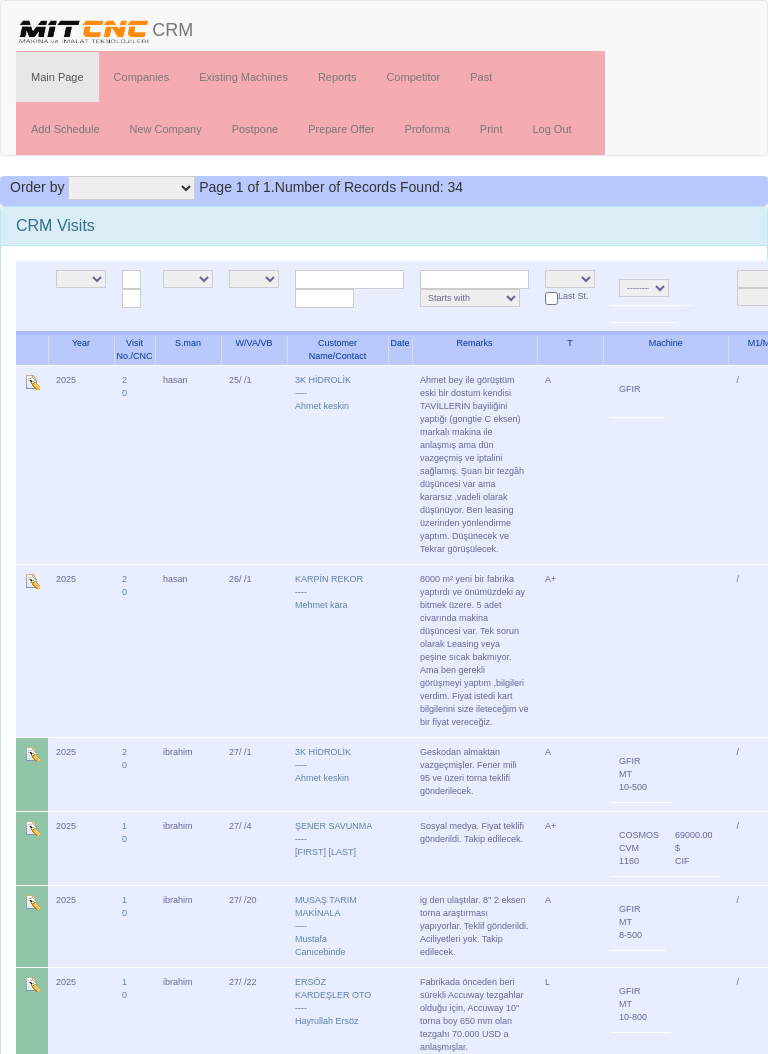 scroll, scrollTop: 0, scrollLeft: 0, axis: both 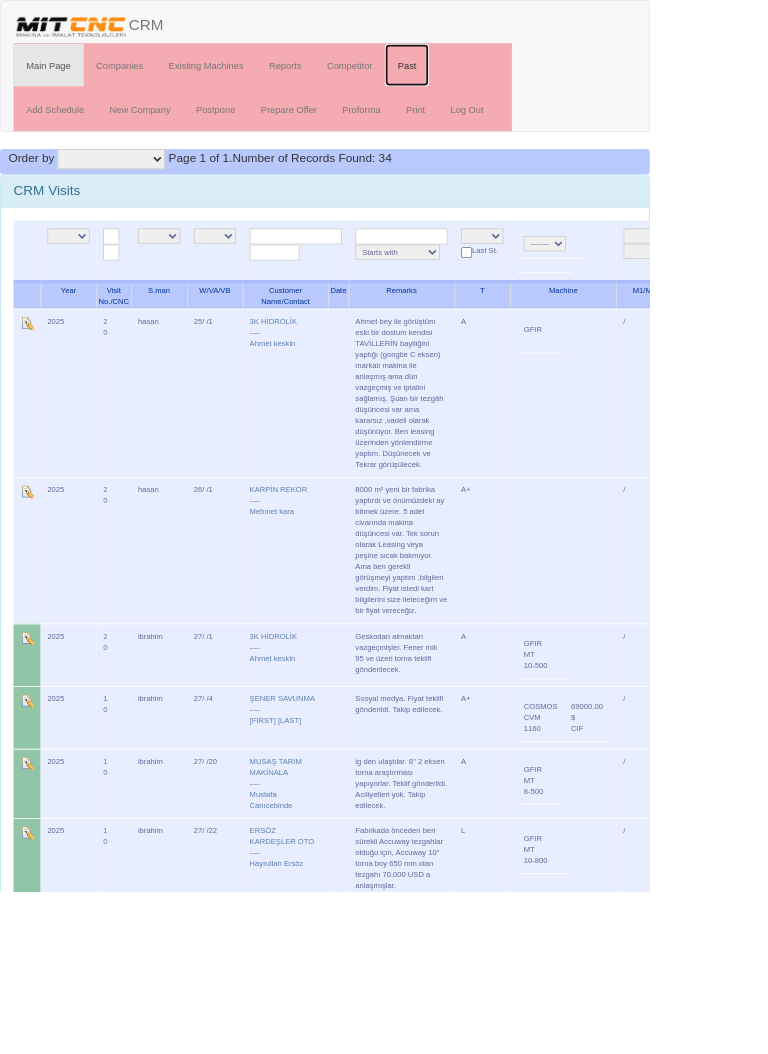 click on "Past" at bounding box center [481, 77] 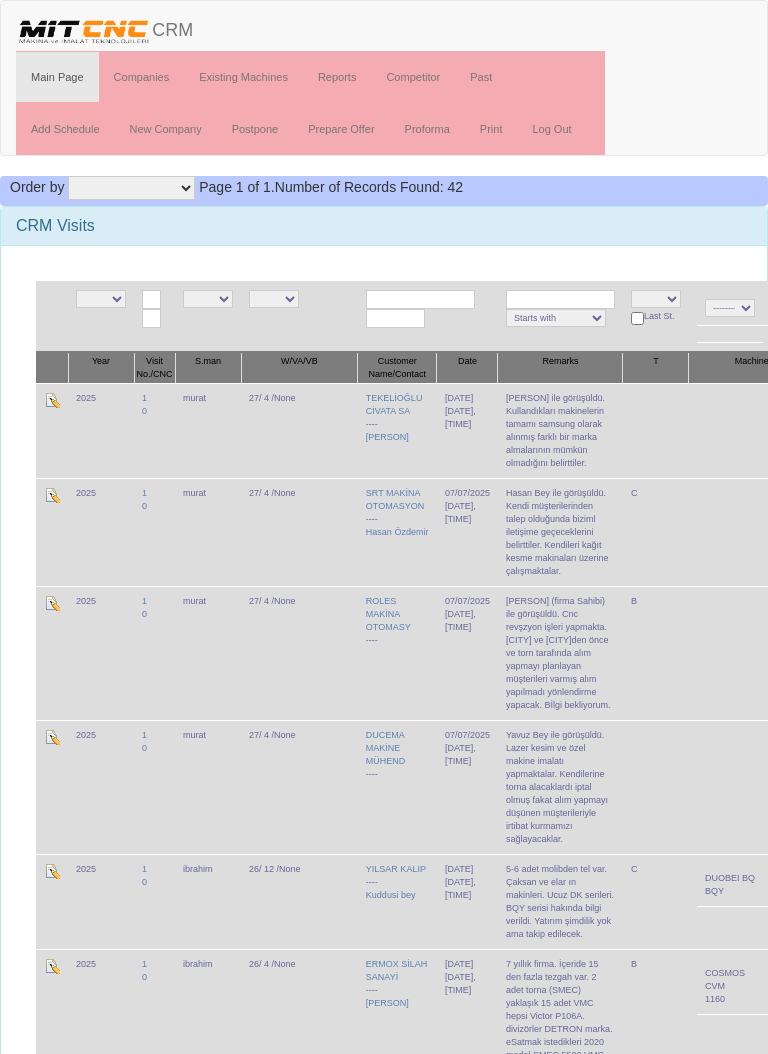 scroll, scrollTop: 0, scrollLeft: 0, axis: both 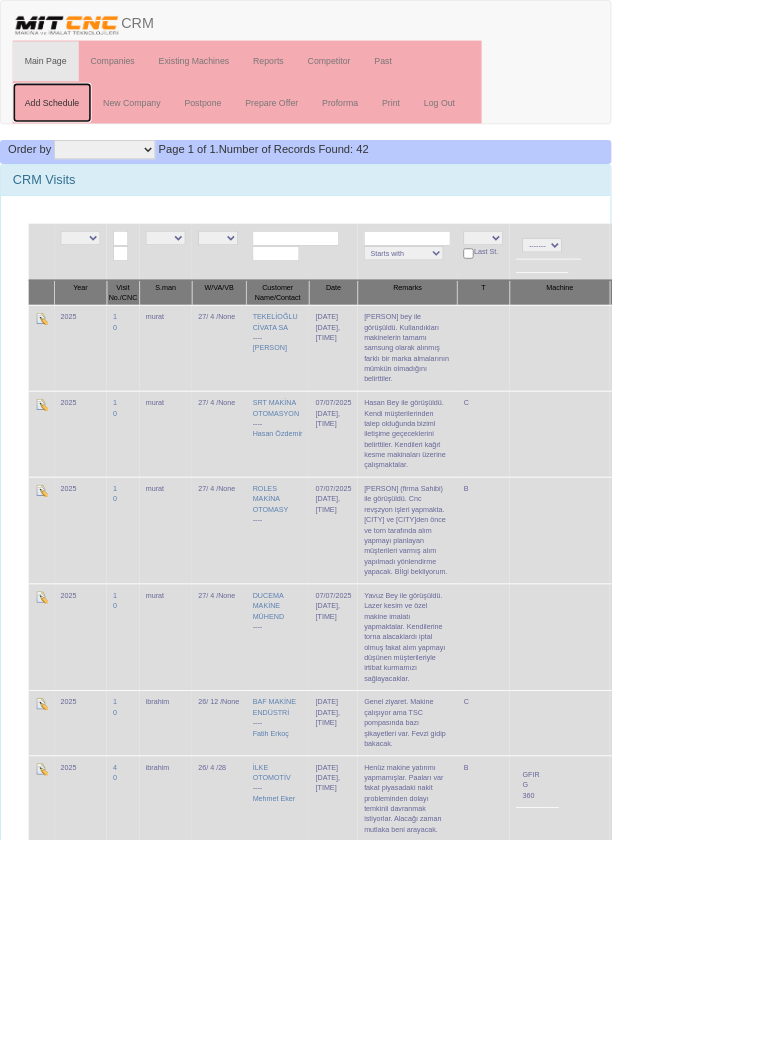 click on "Add Schedule" at bounding box center [65, 129] 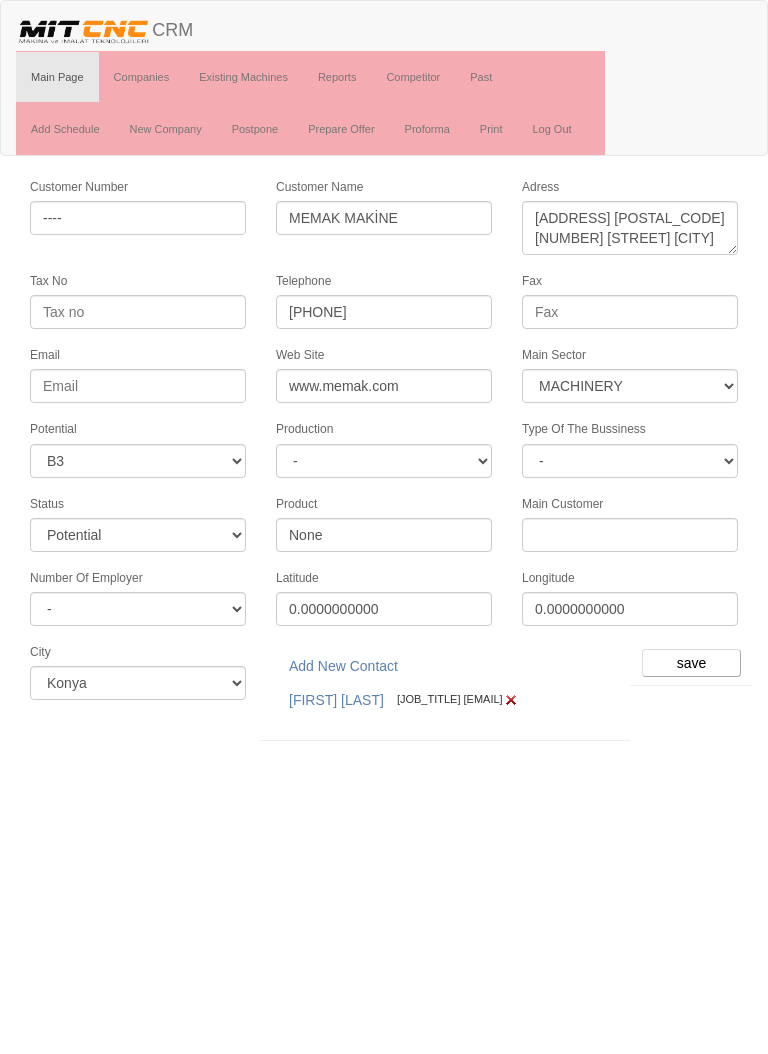 scroll, scrollTop: 0, scrollLeft: 0, axis: both 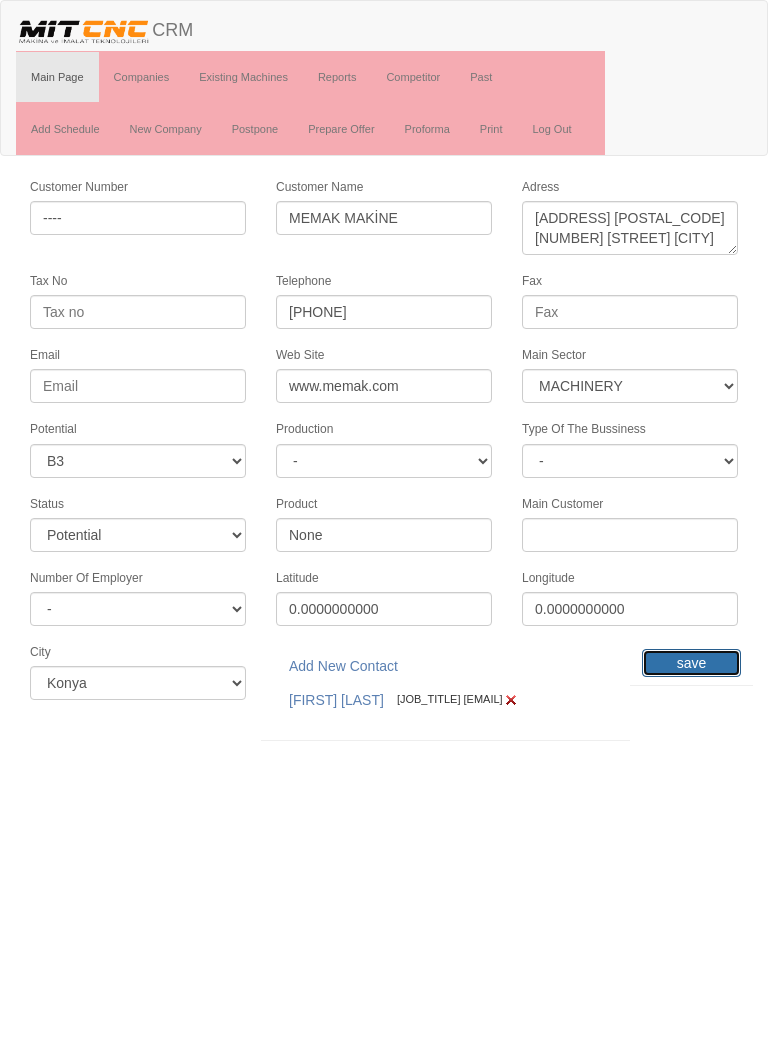 click on "save" at bounding box center [691, 663] 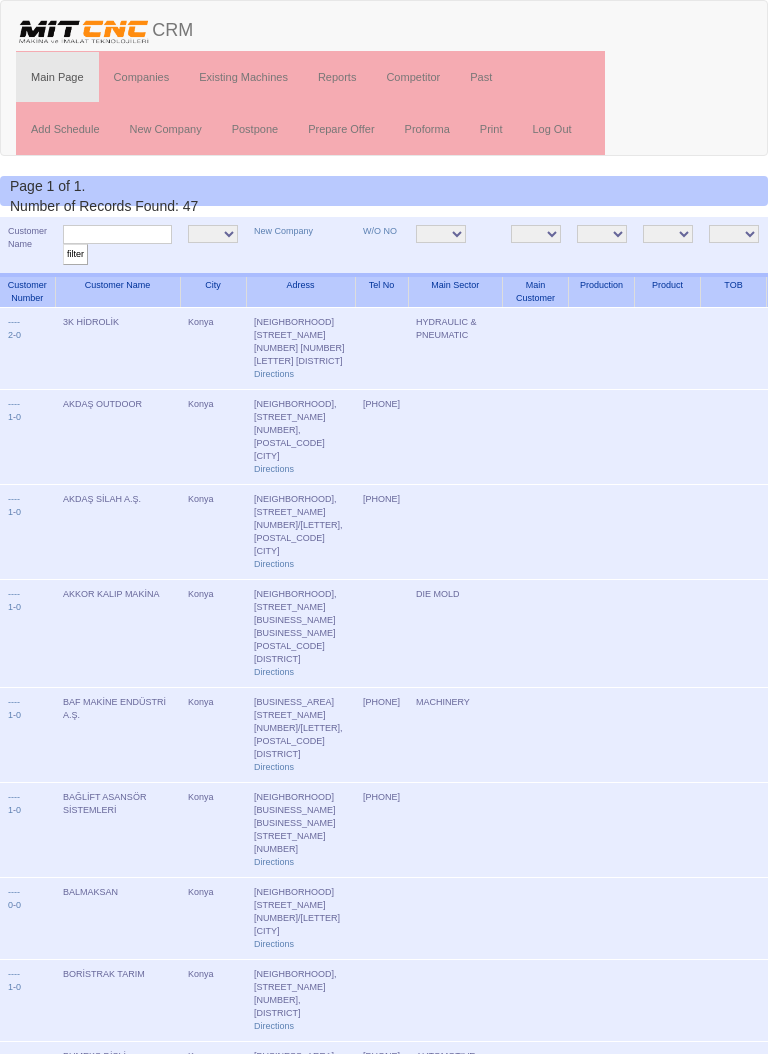 scroll, scrollTop: 0, scrollLeft: 0, axis: both 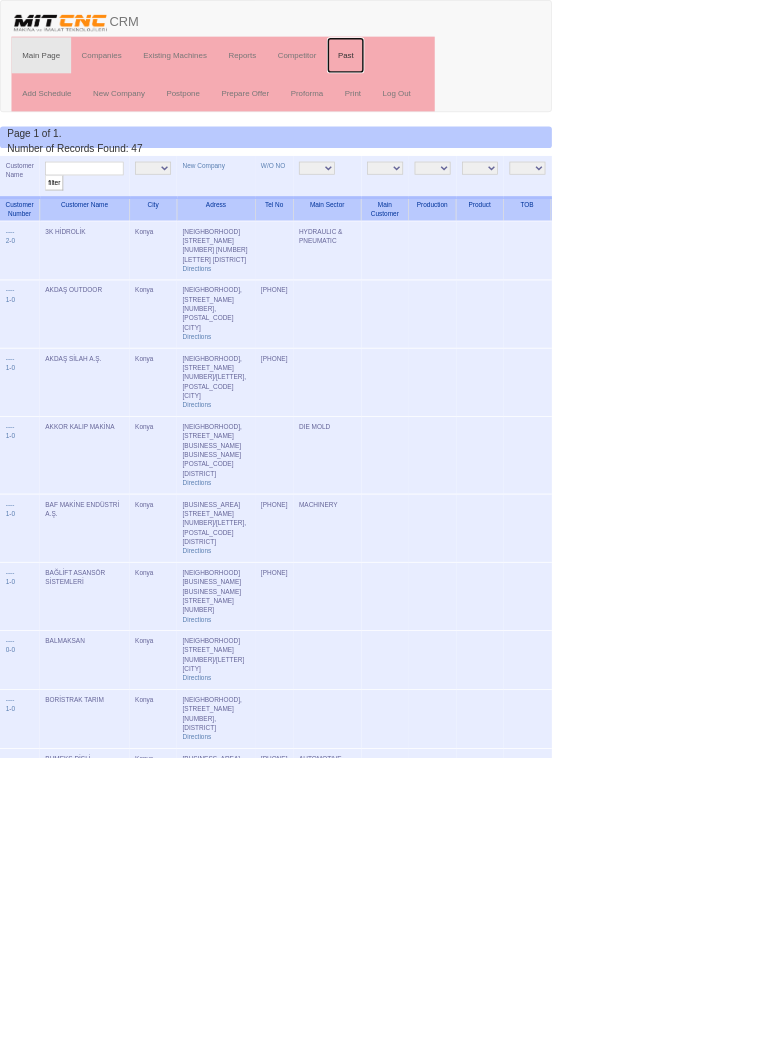 click on "Past" at bounding box center (481, 77) 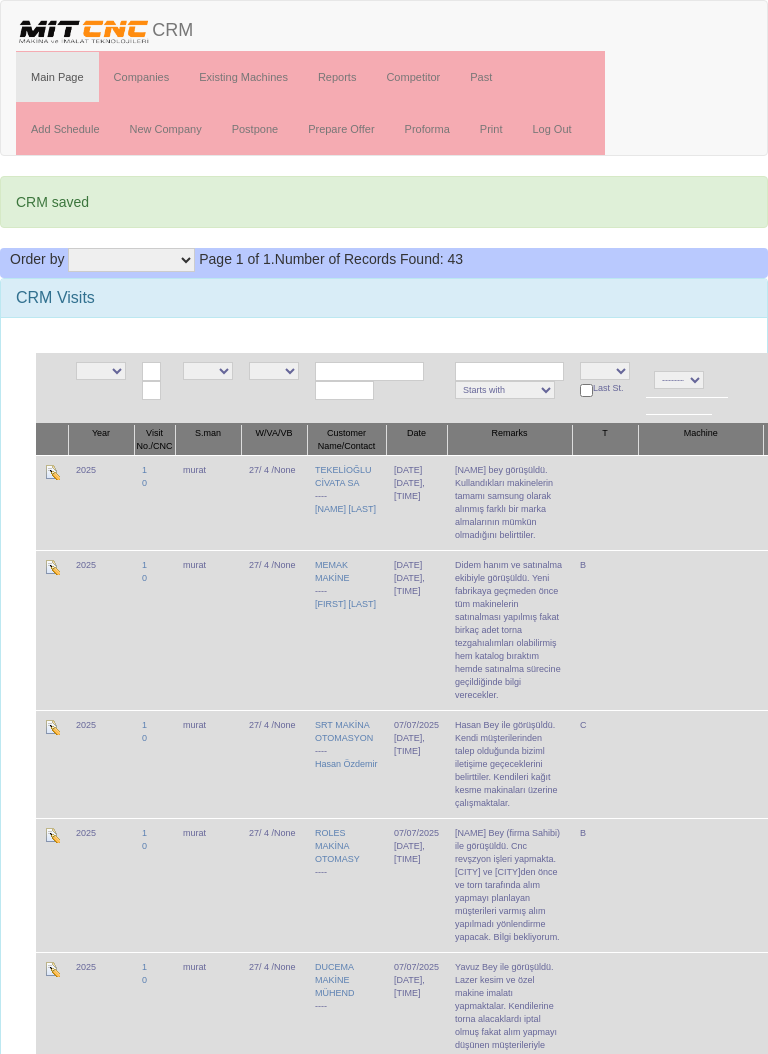 scroll, scrollTop: 0, scrollLeft: 0, axis: both 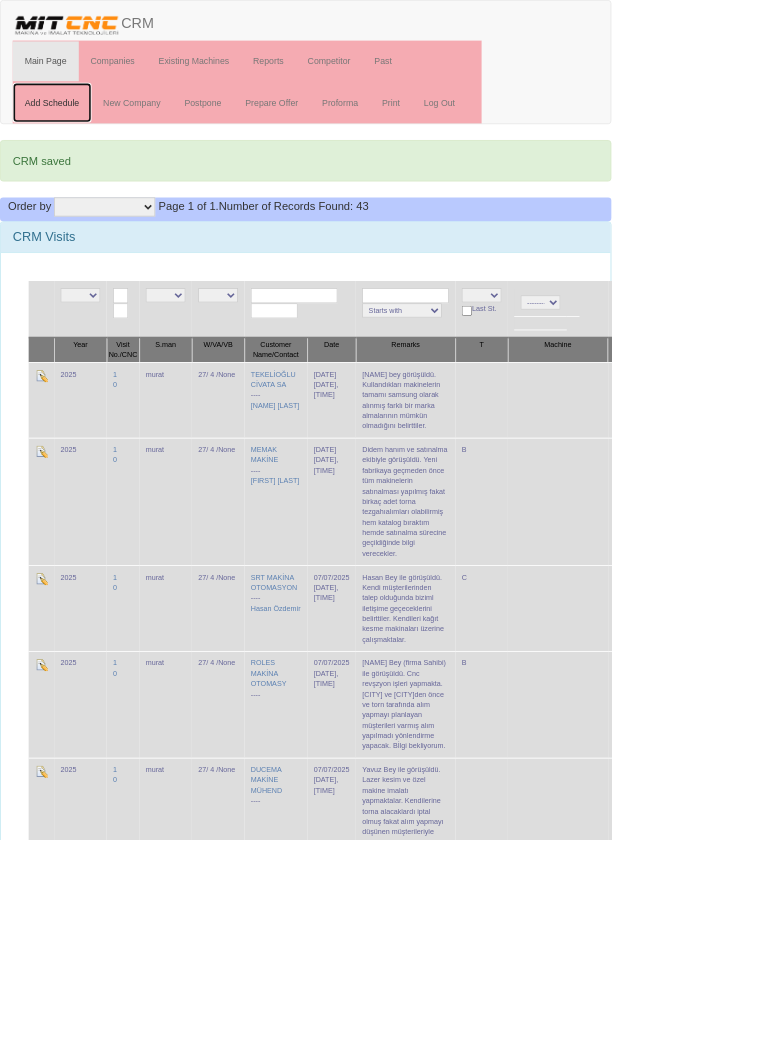 click on "Add Schedule" at bounding box center [65, 129] 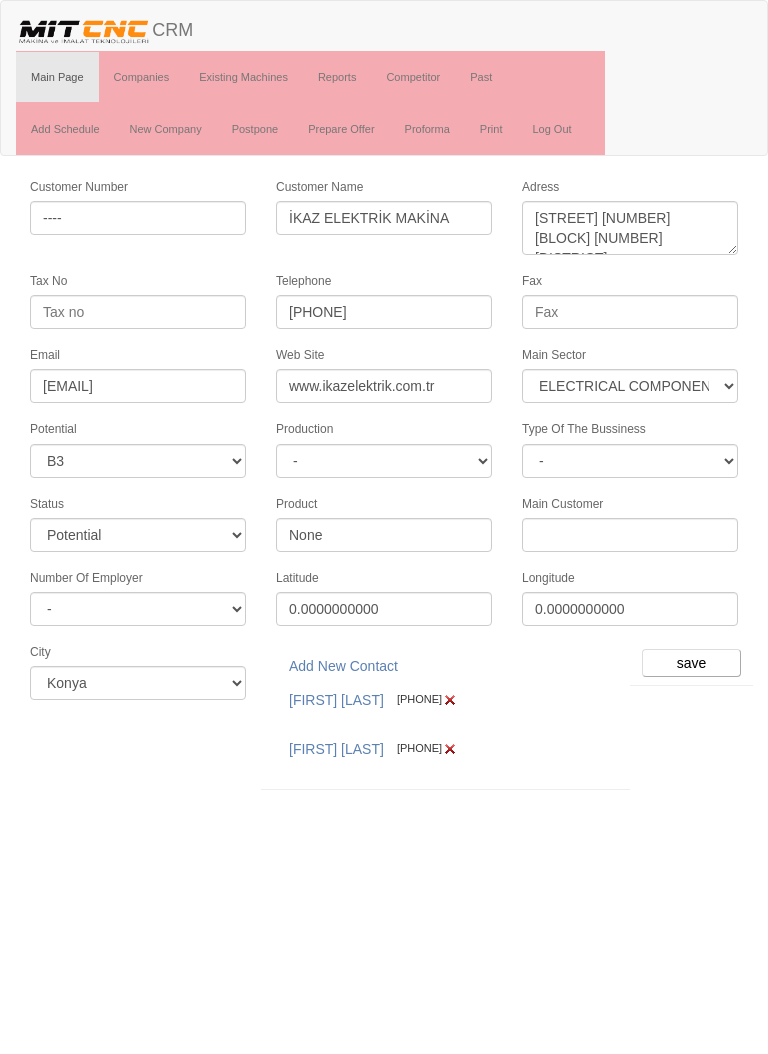 scroll, scrollTop: 0, scrollLeft: 0, axis: both 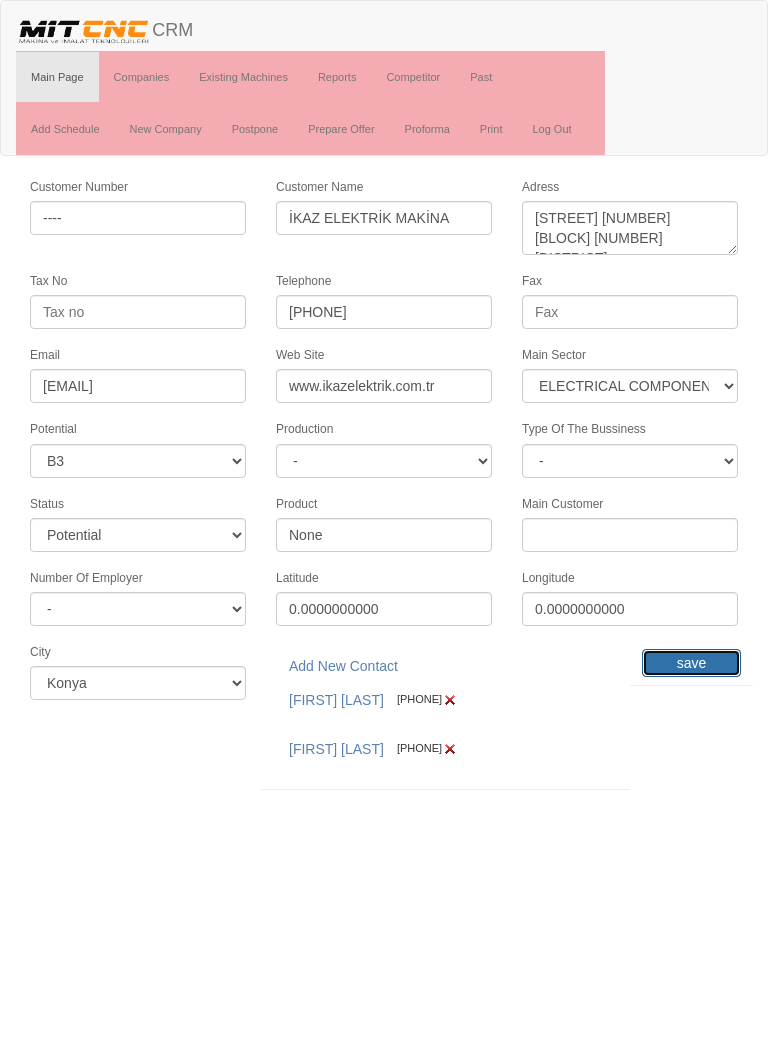 click on "save" at bounding box center [691, 663] 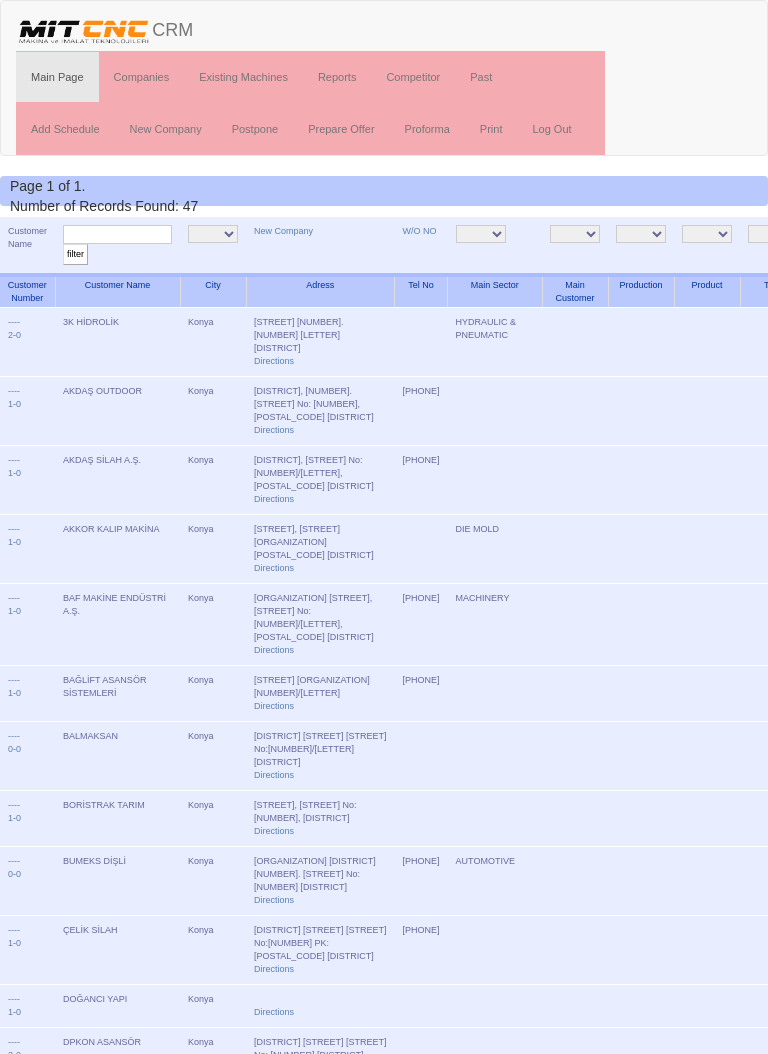 scroll, scrollTop: 0, scrollLeft: 0, axis: both 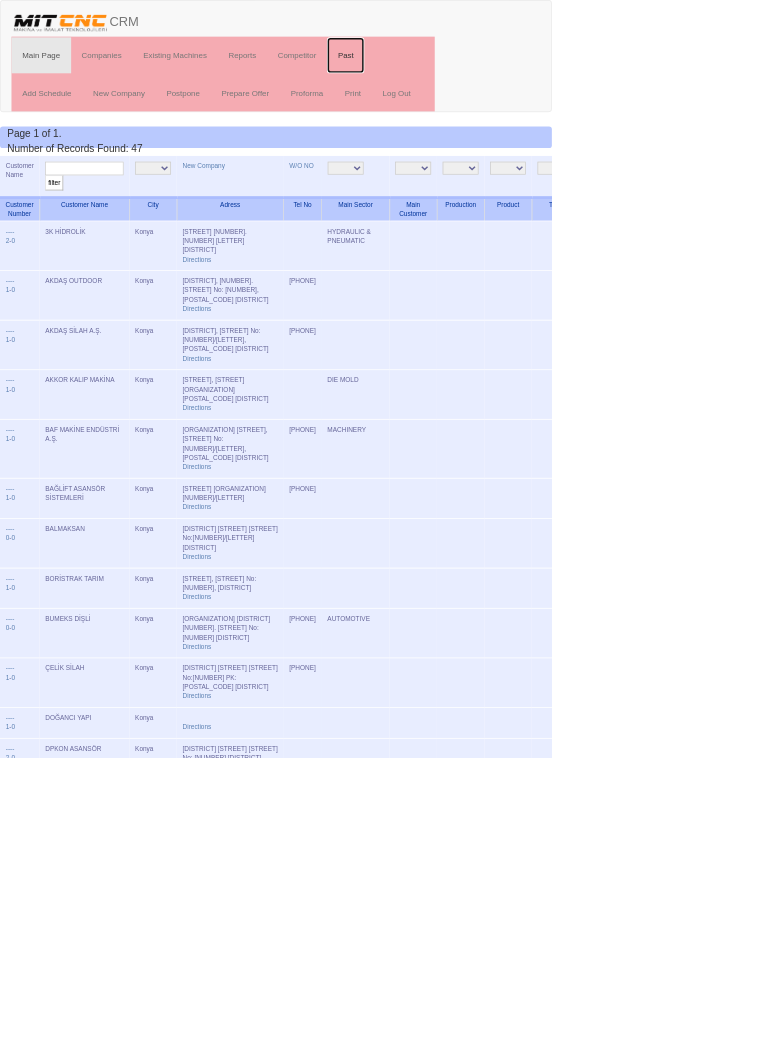 click on "Past" at bounding box center [481, 77] 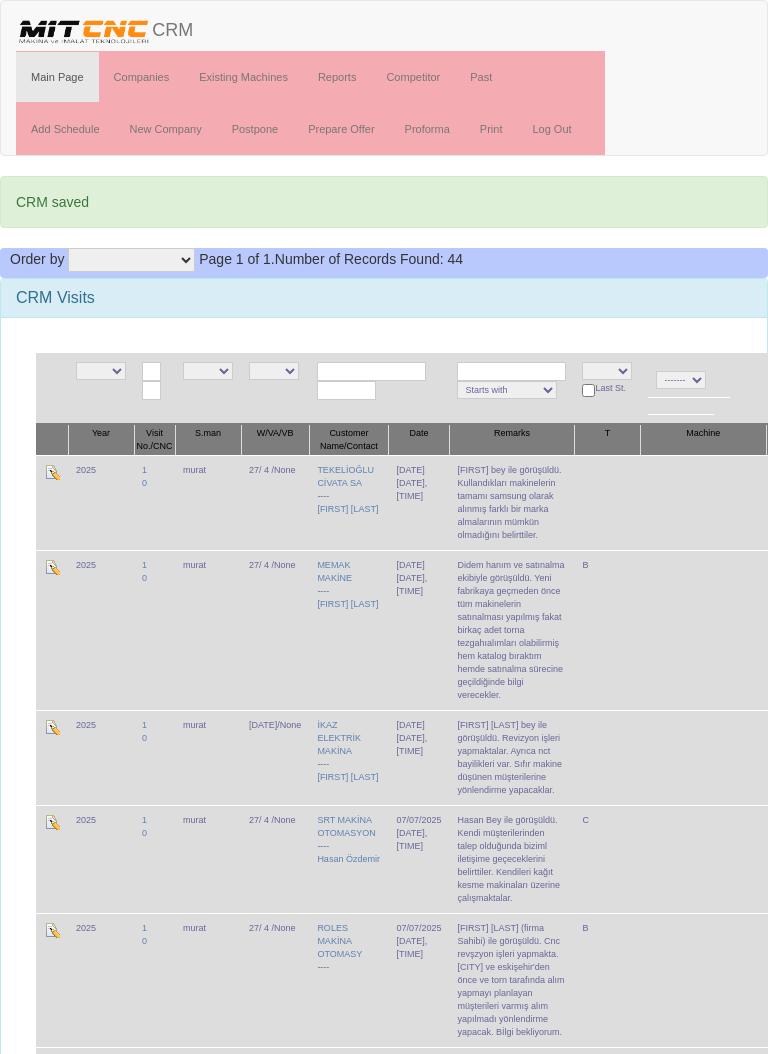 scroll, scrollTop: 0, scrollLeft: 0, axis: both 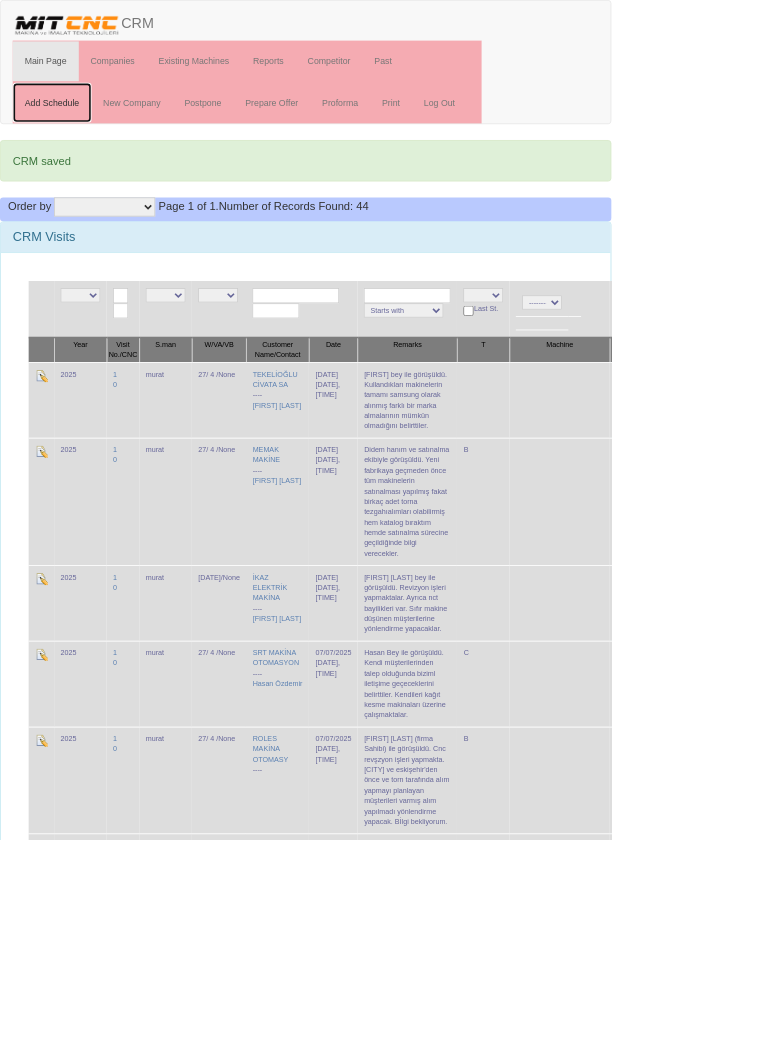 click on "Add Schedule" at bounding box center [65, 129] 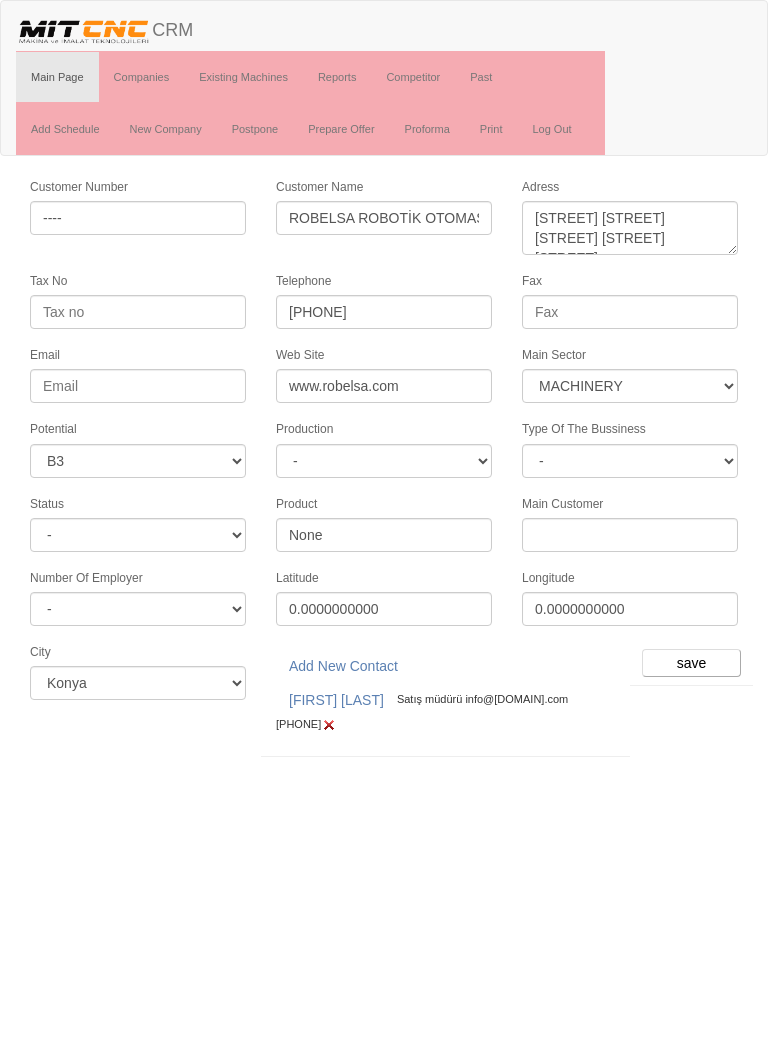 scroll, scrollTop: 0, scrollLeft: 0, axis: both 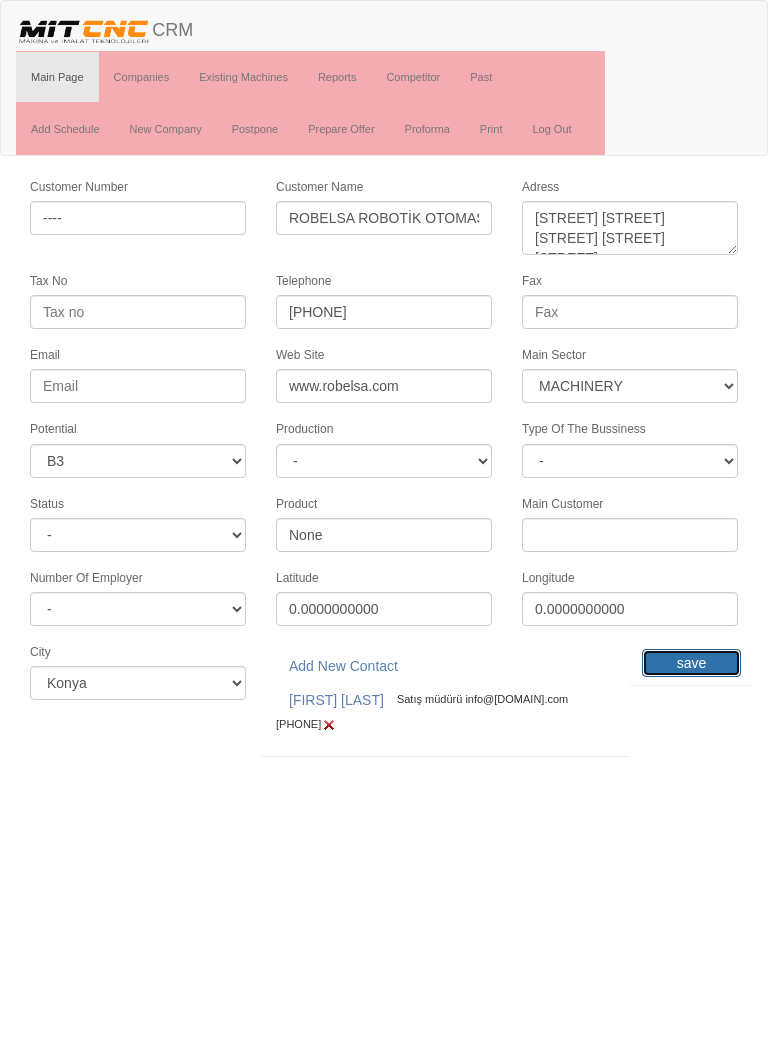 click on "save" at bounding box center (691, 663) 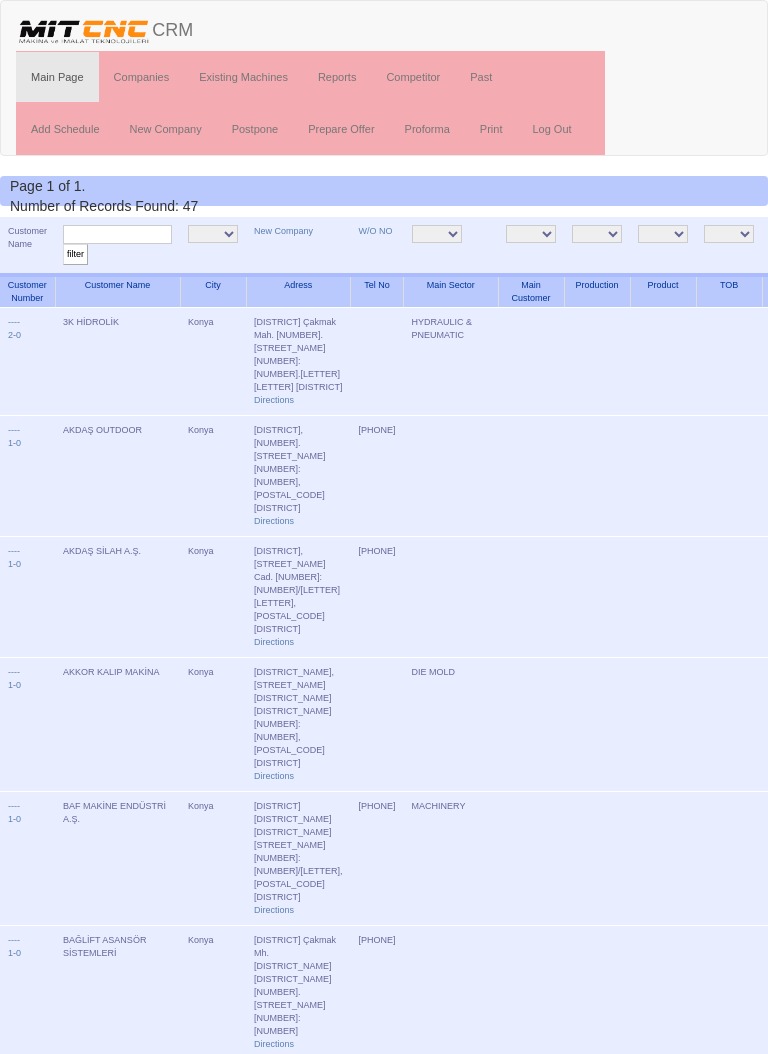 scroll, scrollTop: 0, scrollLeft: 0, axis: both 